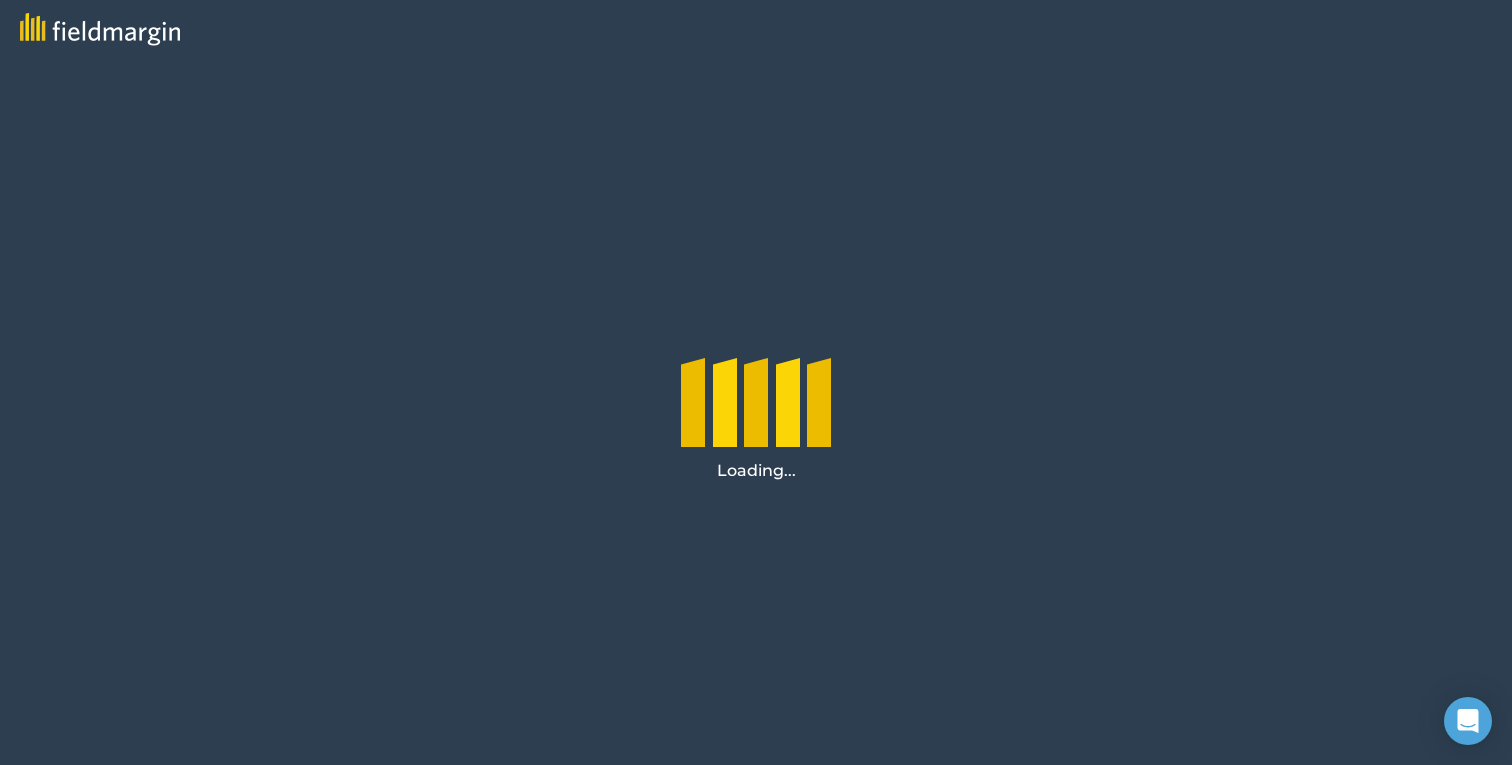 scroll, scrollTop: 0, scrollLeft: 0, axis: both 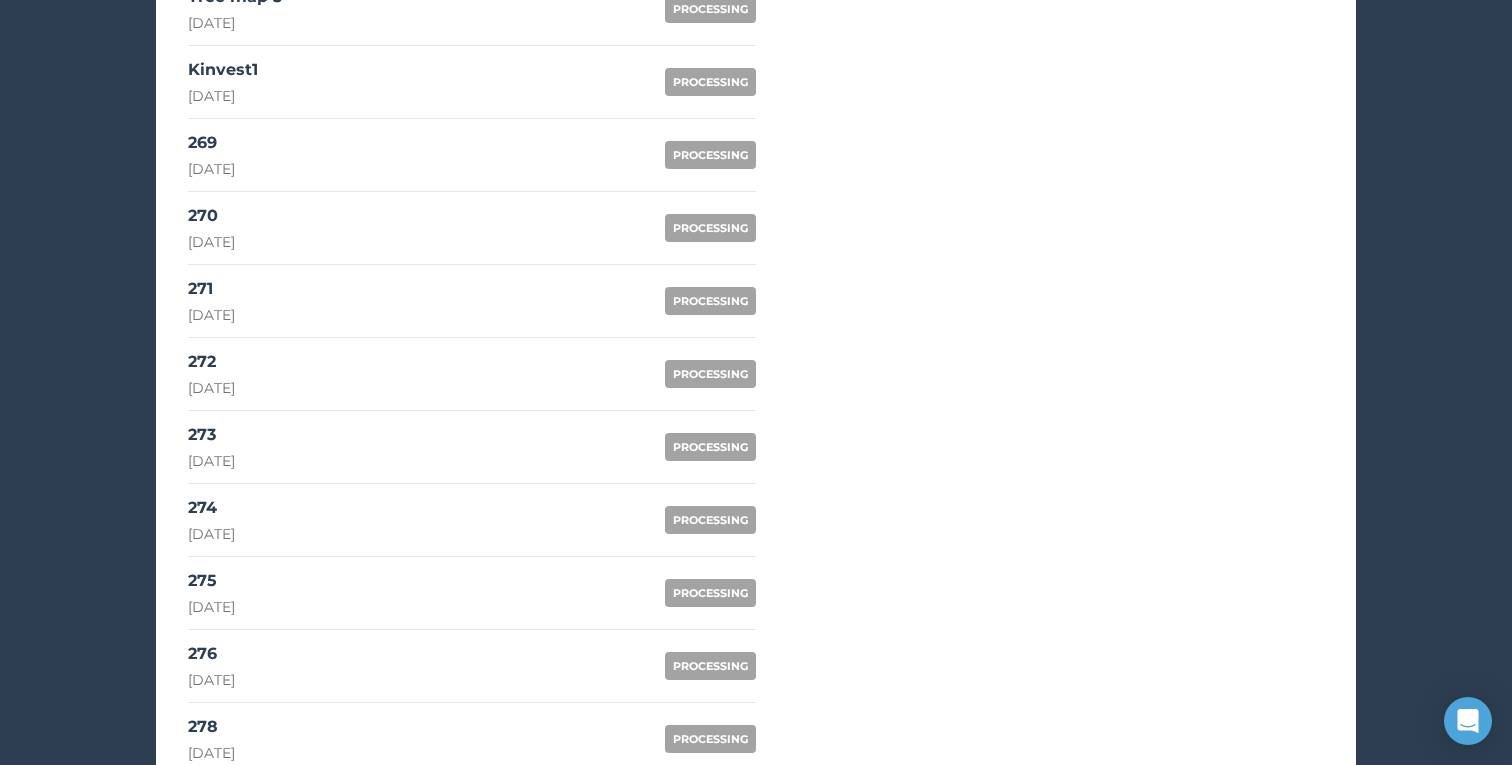 click on "269 [DATE] PROCESSING" at bounding box center (472, 155) 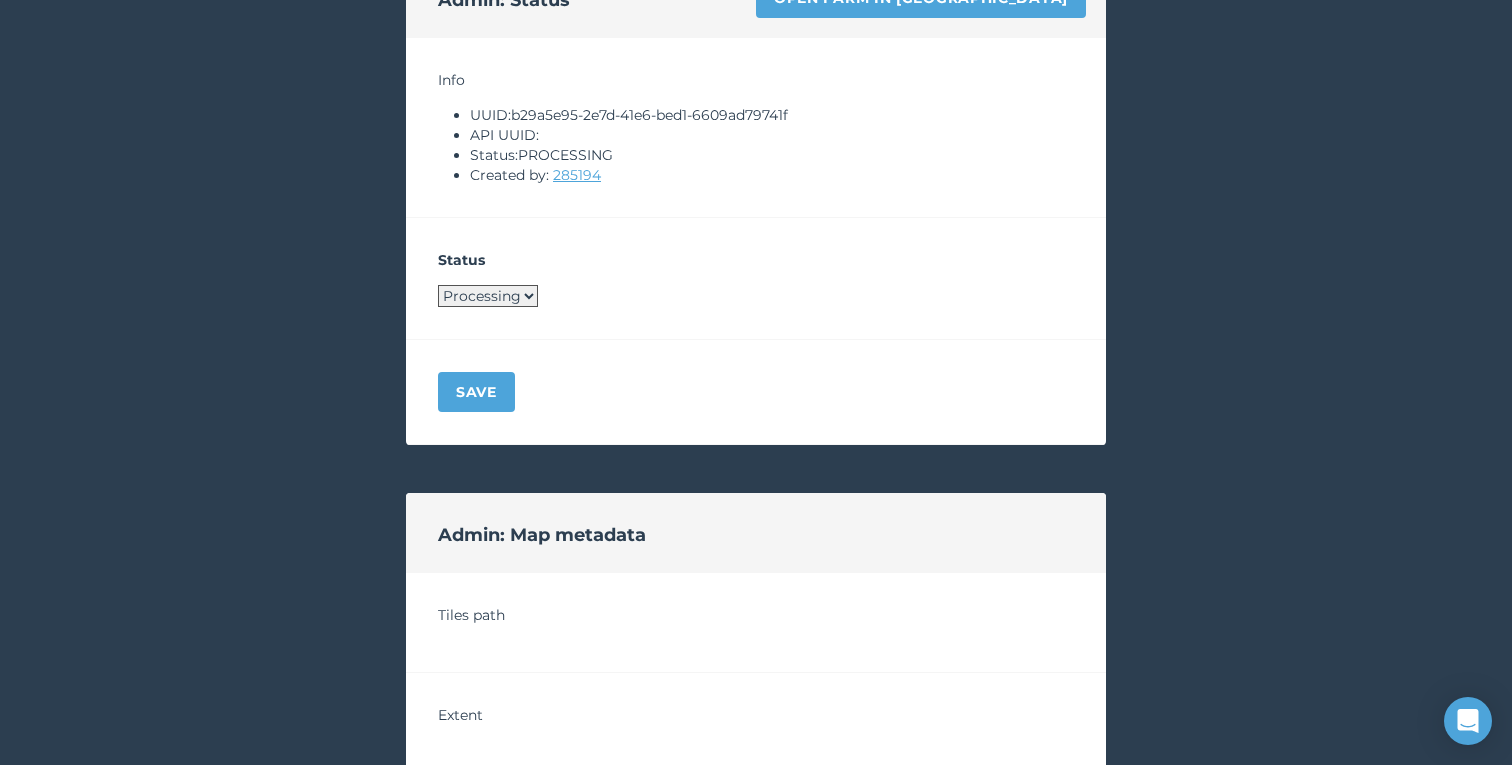 scroll, scrollTop: 1485, scrollLeft: 0, axis: vertical 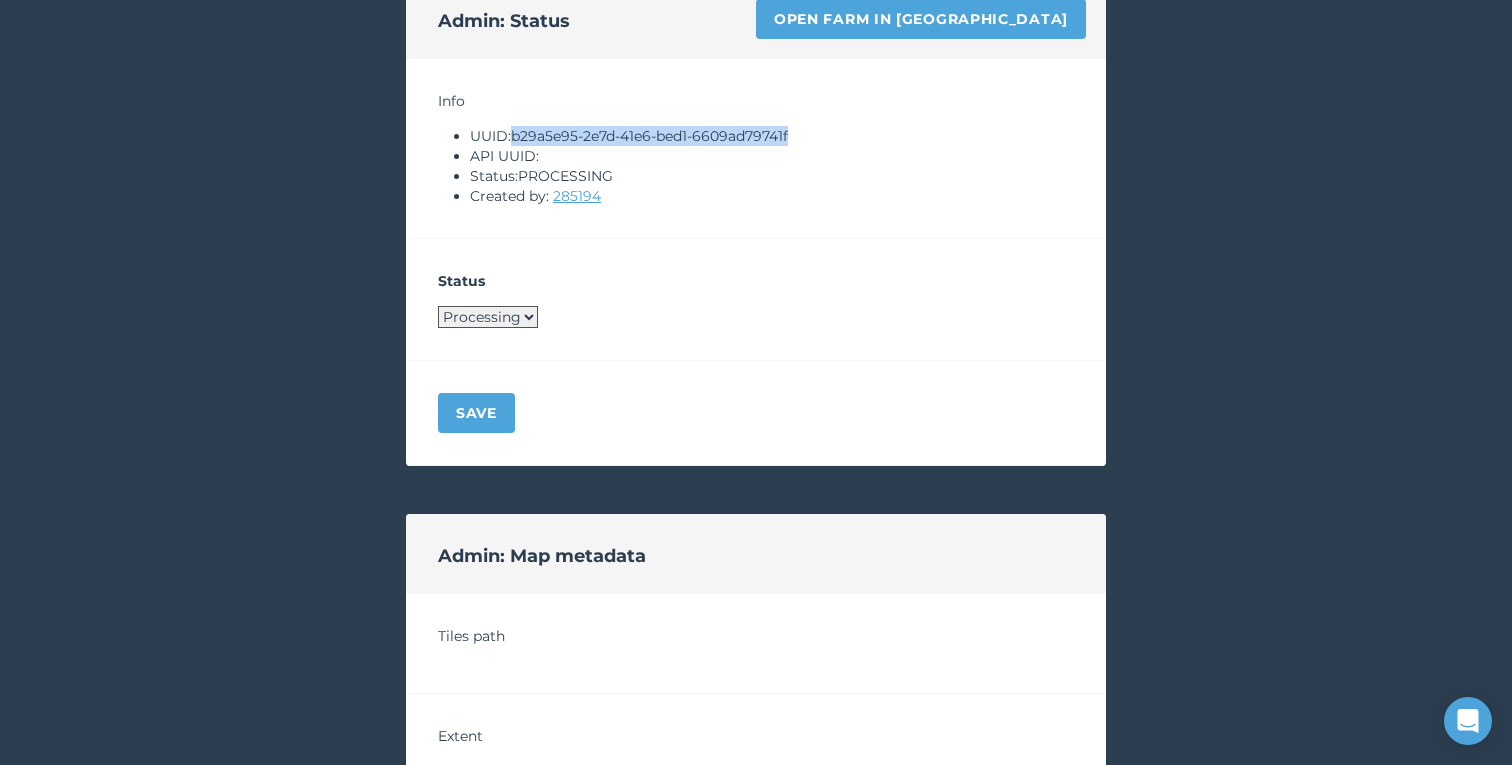 drag, startPoint x: 516, startPoint y: 133, endPoint x: 816, endPoint y: 134, distance: 300.00168 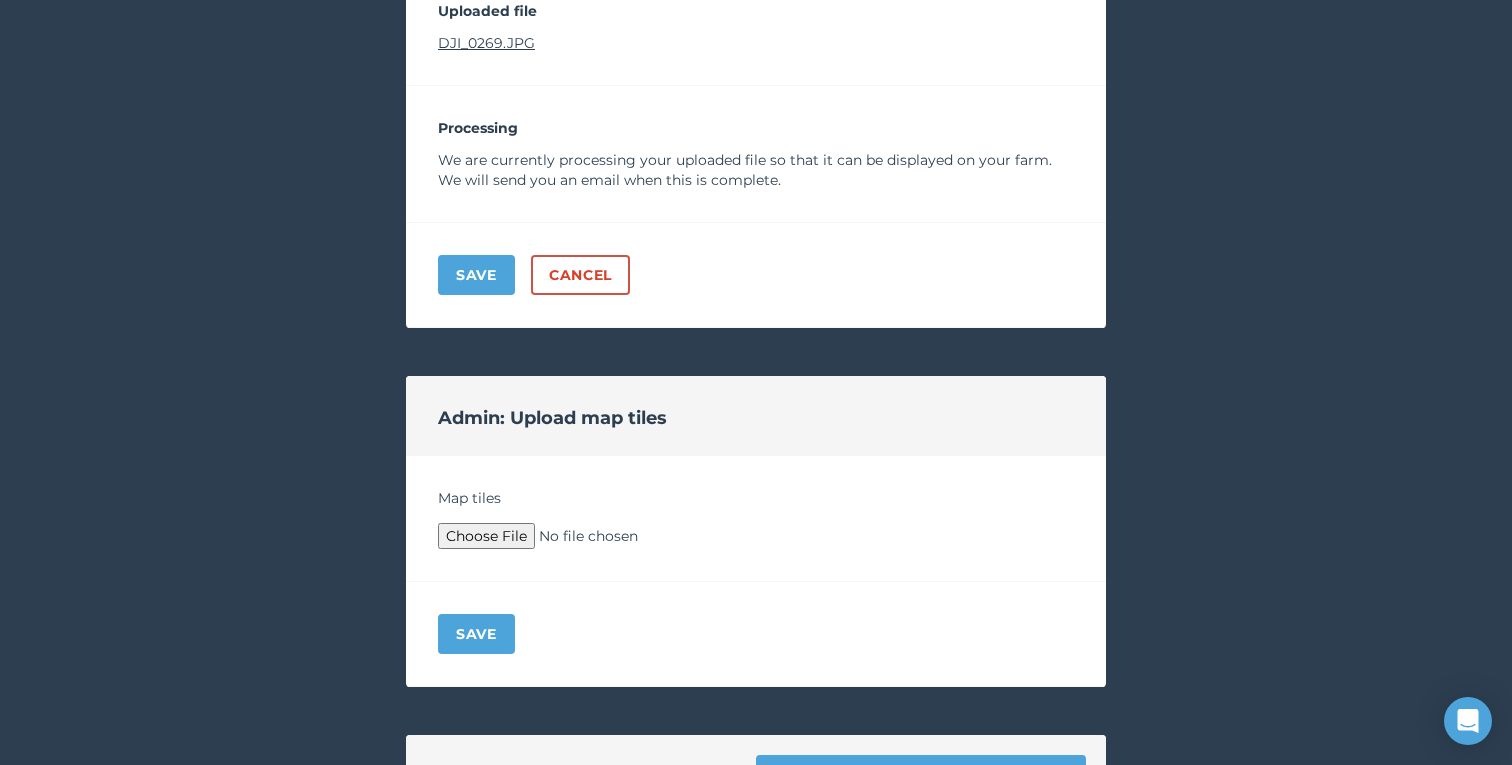 scroll, scrollTop: 700, scrollLeft: 0, axis: vertical 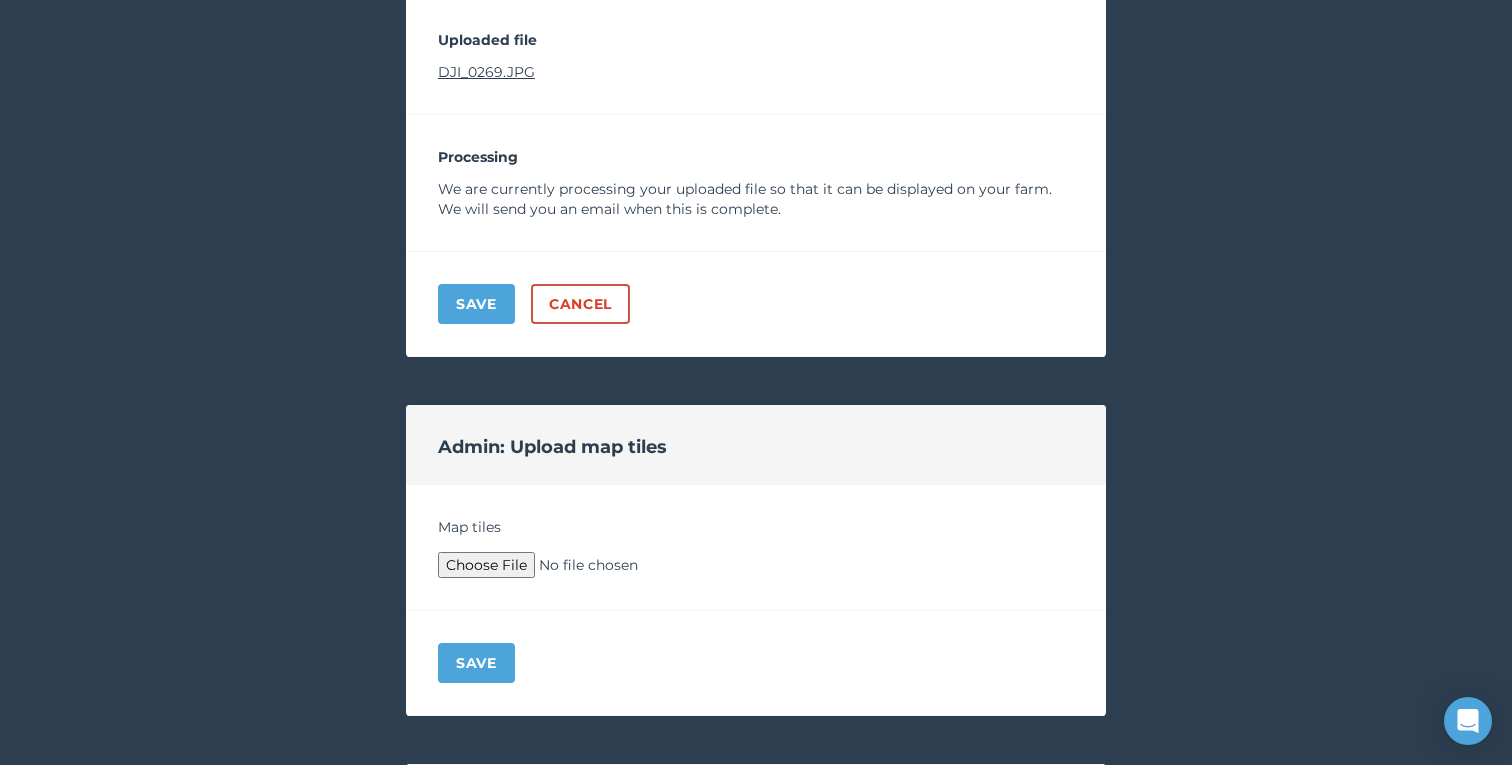 click on "DJI_0269.JPG" at bounding box center (486, 72) 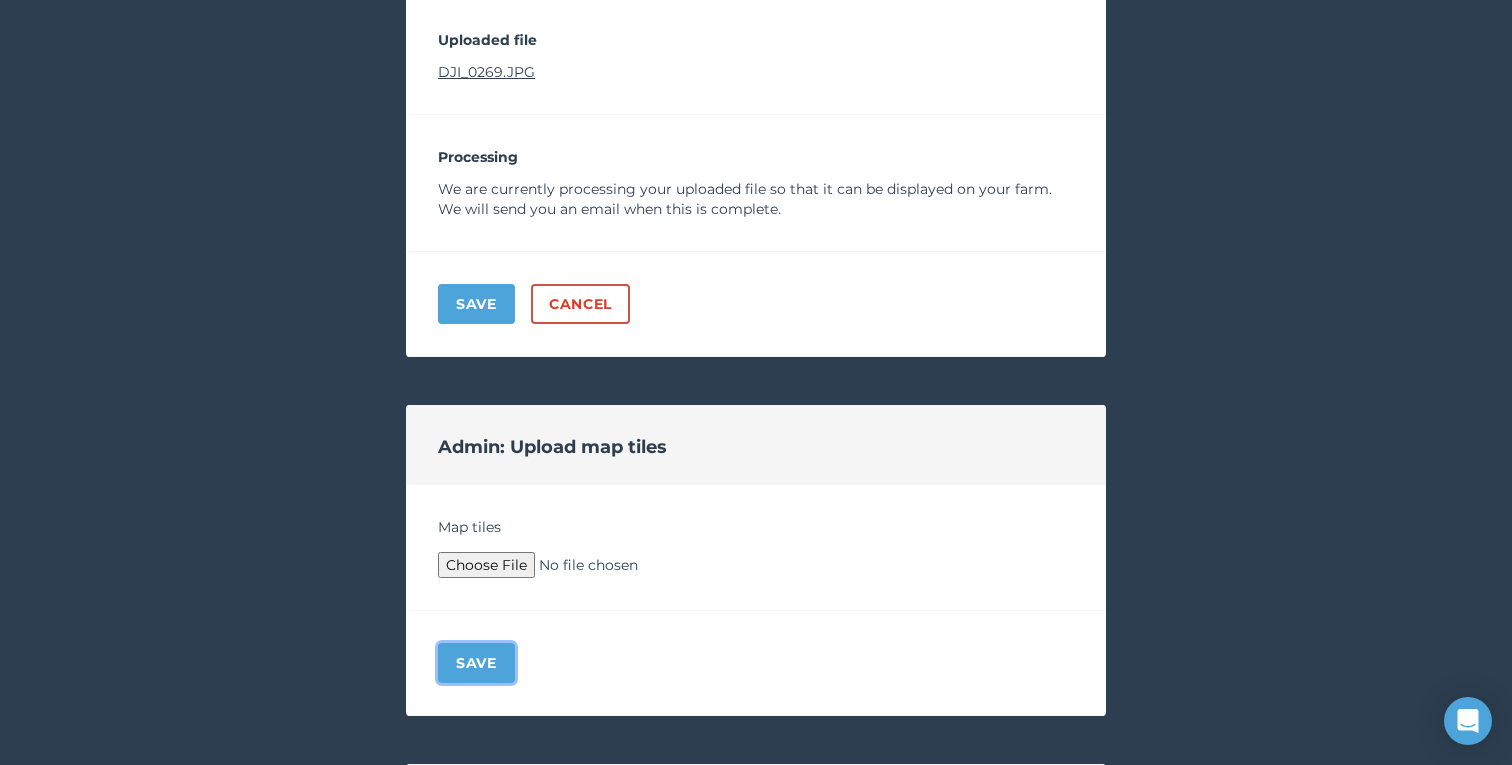 click on "Save" at bounding box center (476, 663) 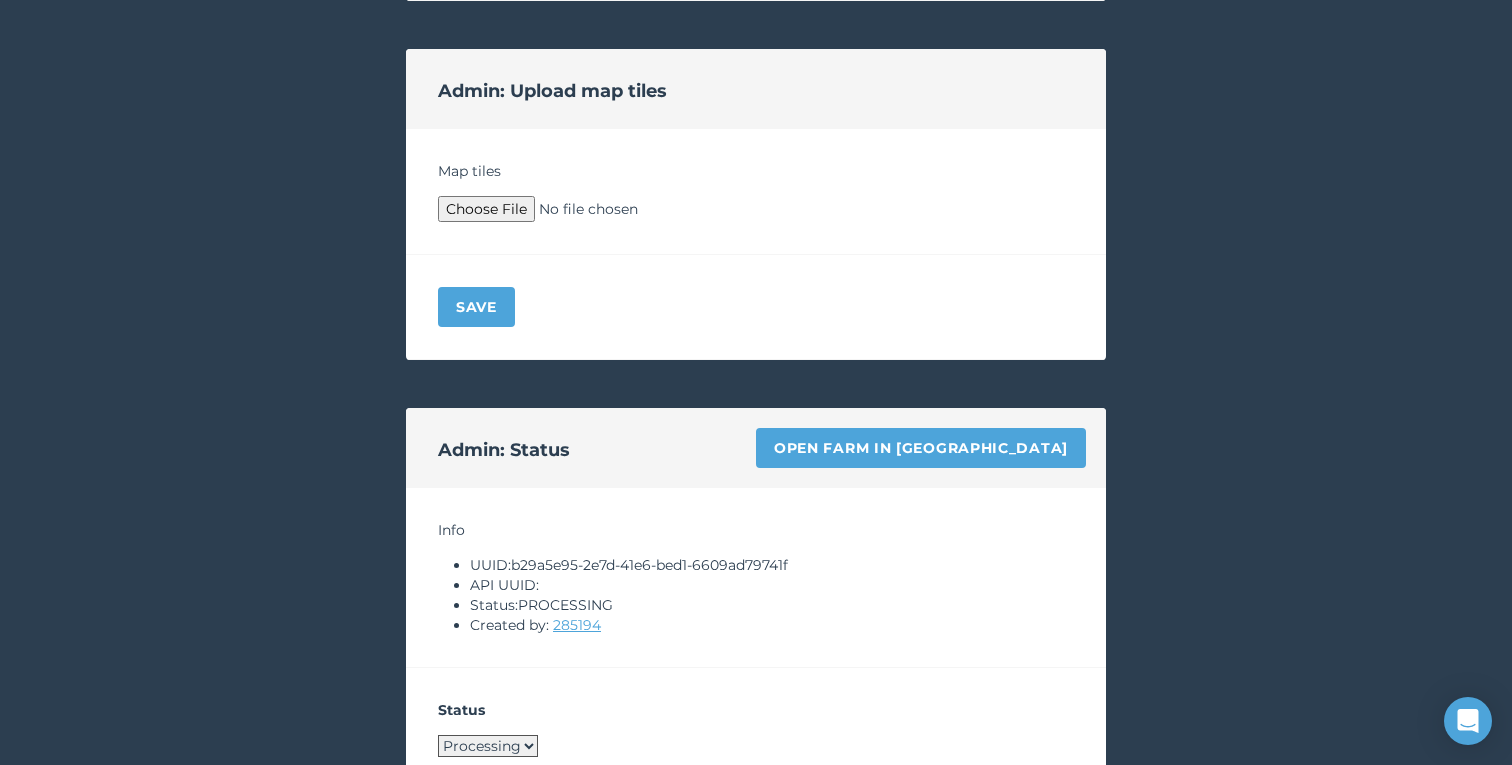 scroll, scrollTop: 1706, scrollLeft: 0, axis: vertical 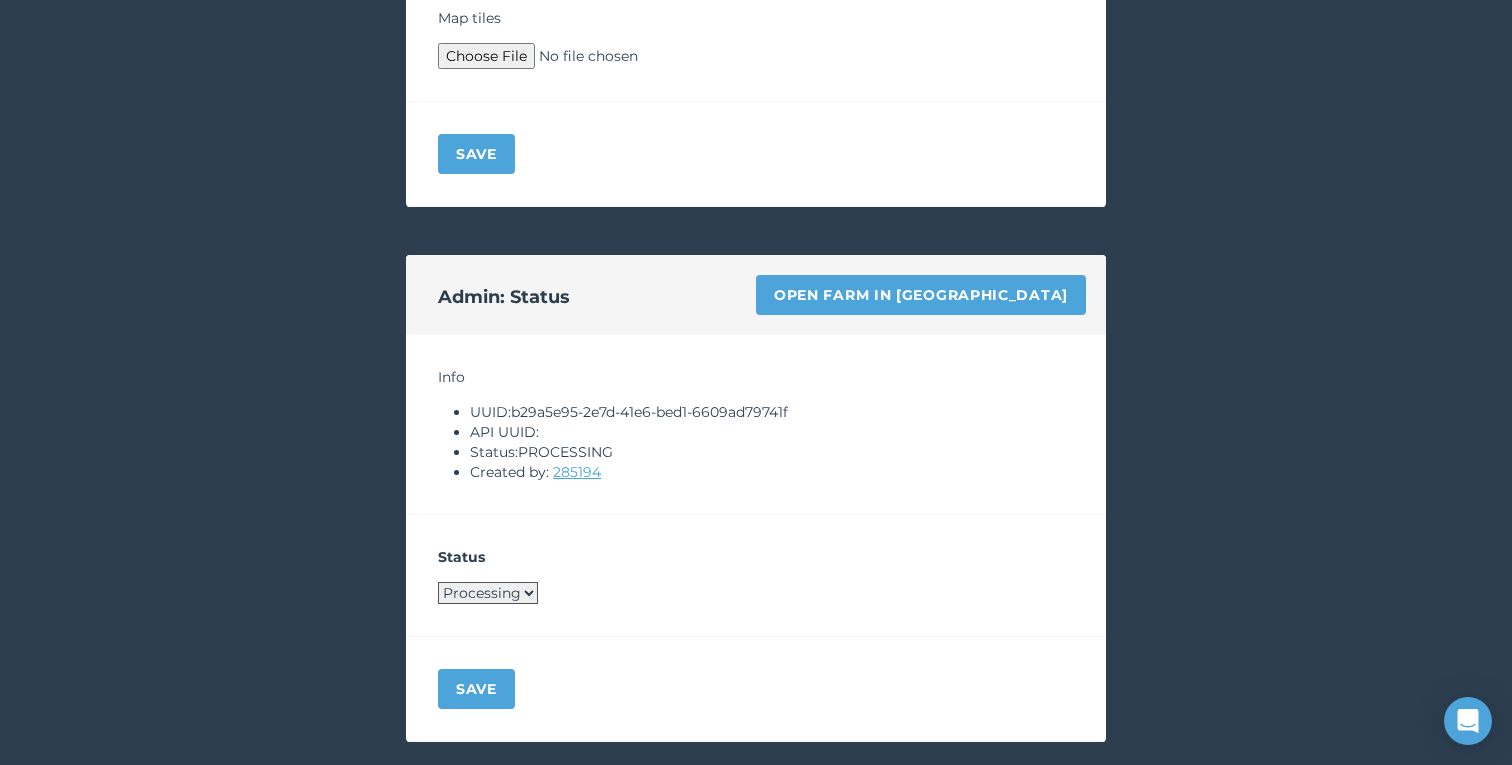 click on "Processing Live Archived" at bounding box center [488, 593] 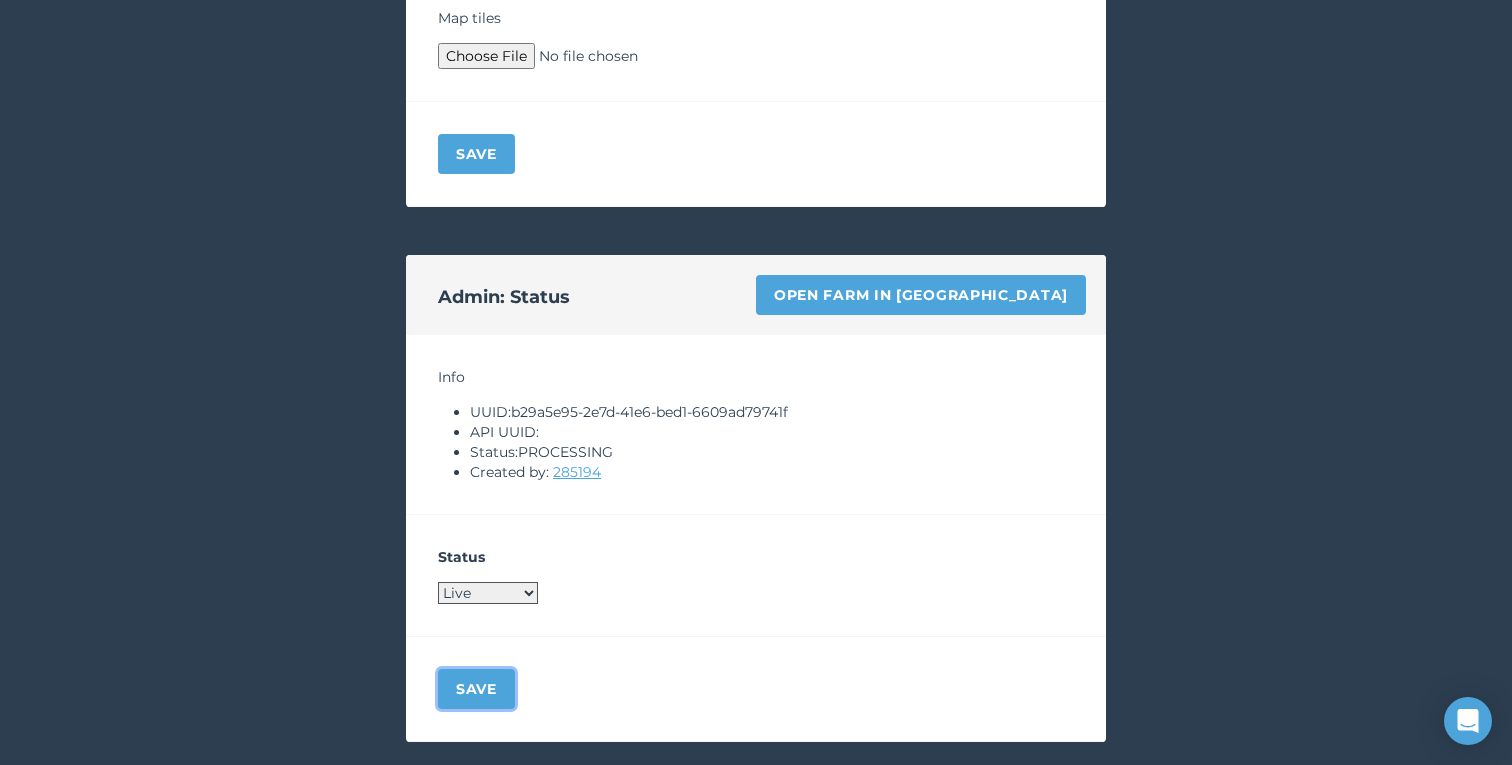 click on "Save" at bounding box center (476, 689) 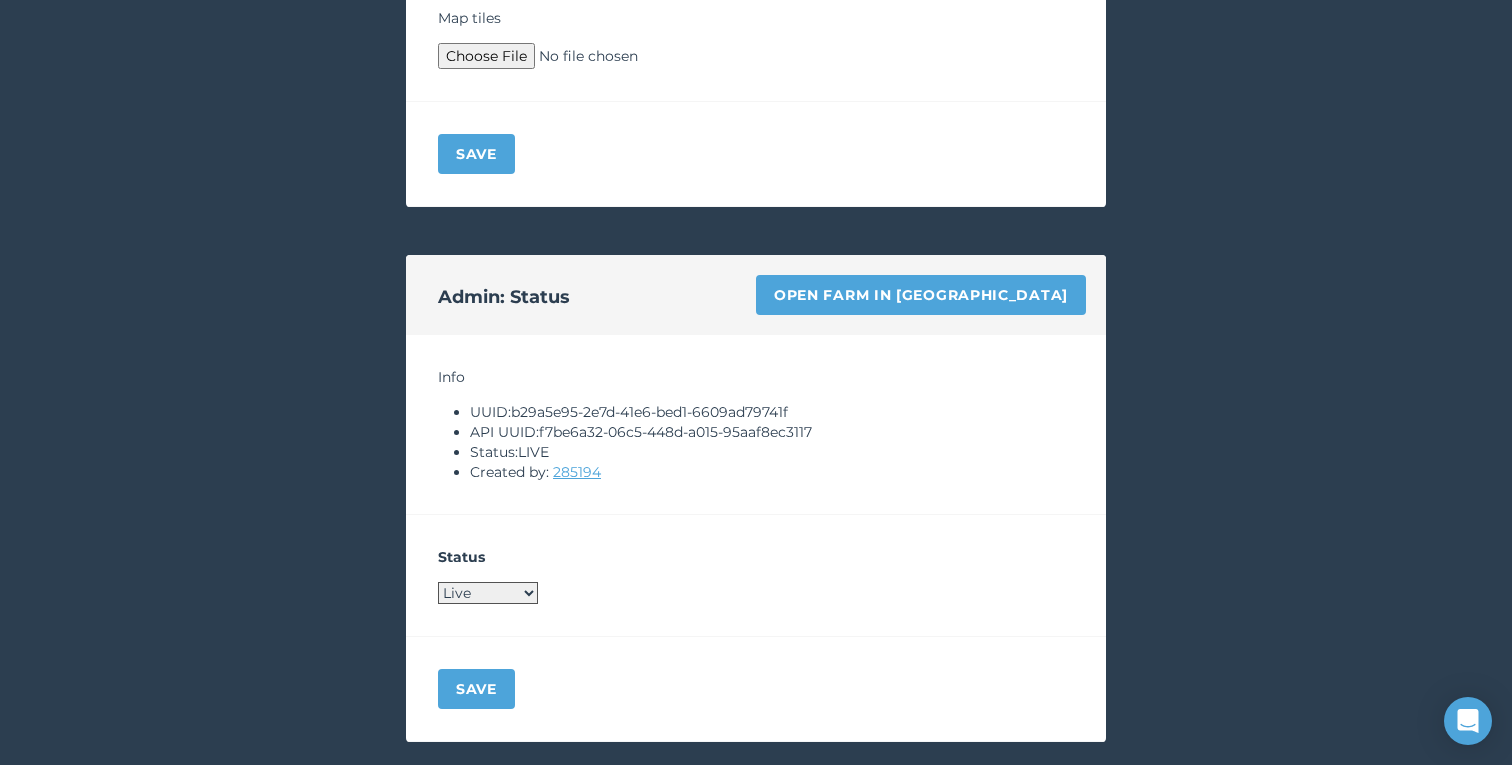 scroll, scrollTop: 0, scrollLeft: 0, axis: both 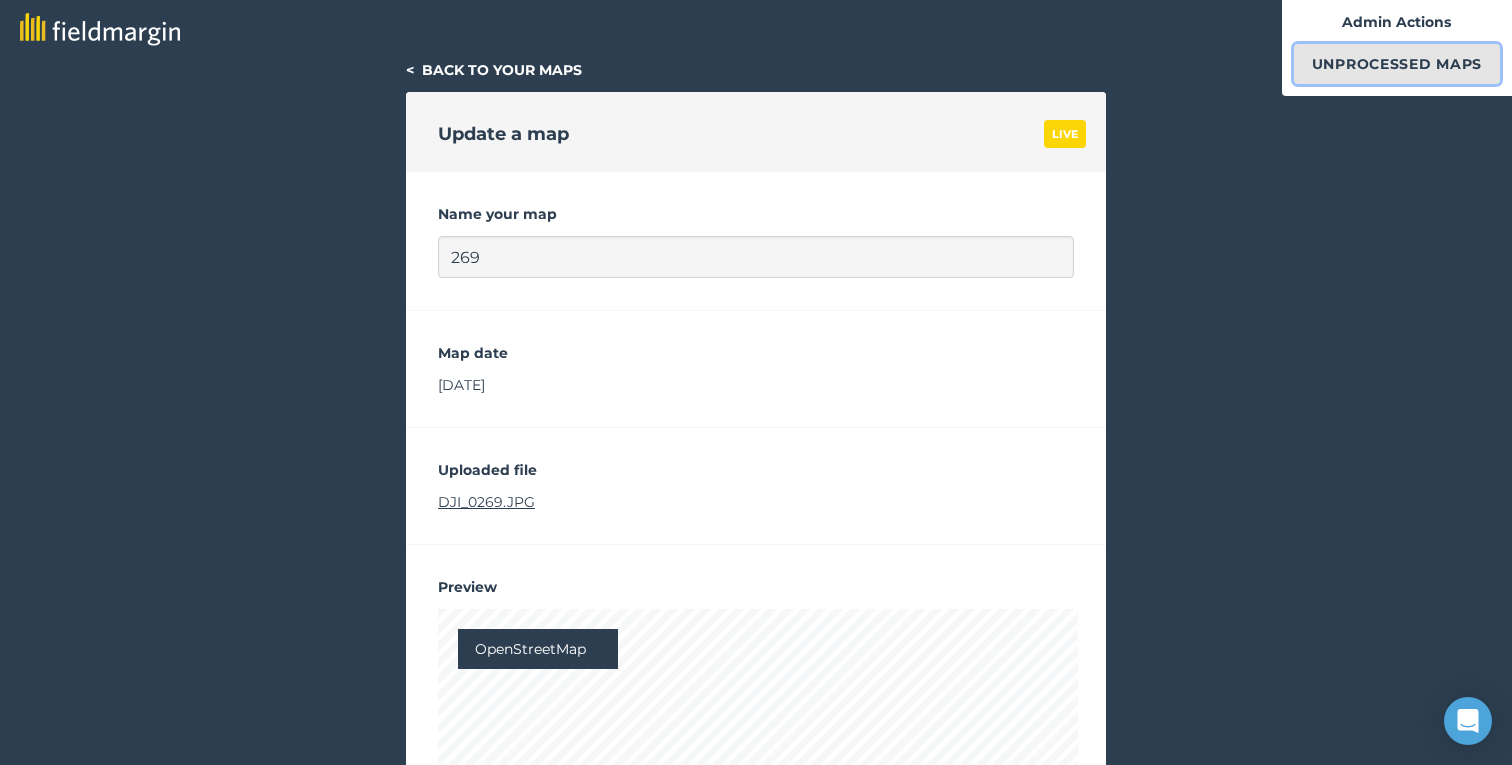 click on "Unprocessed Maps" at bounding box center [1397, 64] 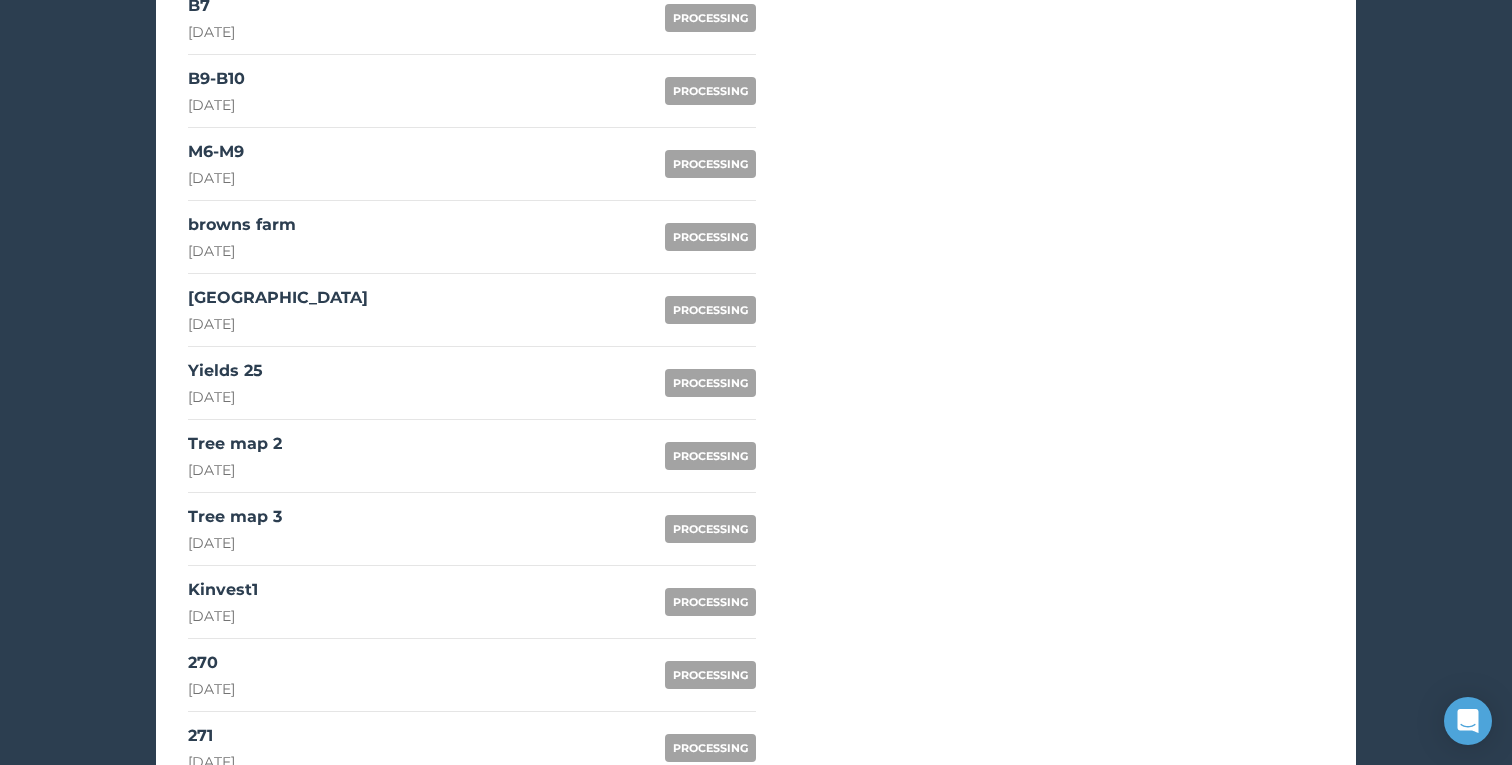 scroll, scrollTop: 1726, scrollLeft: 0, axis: vertical 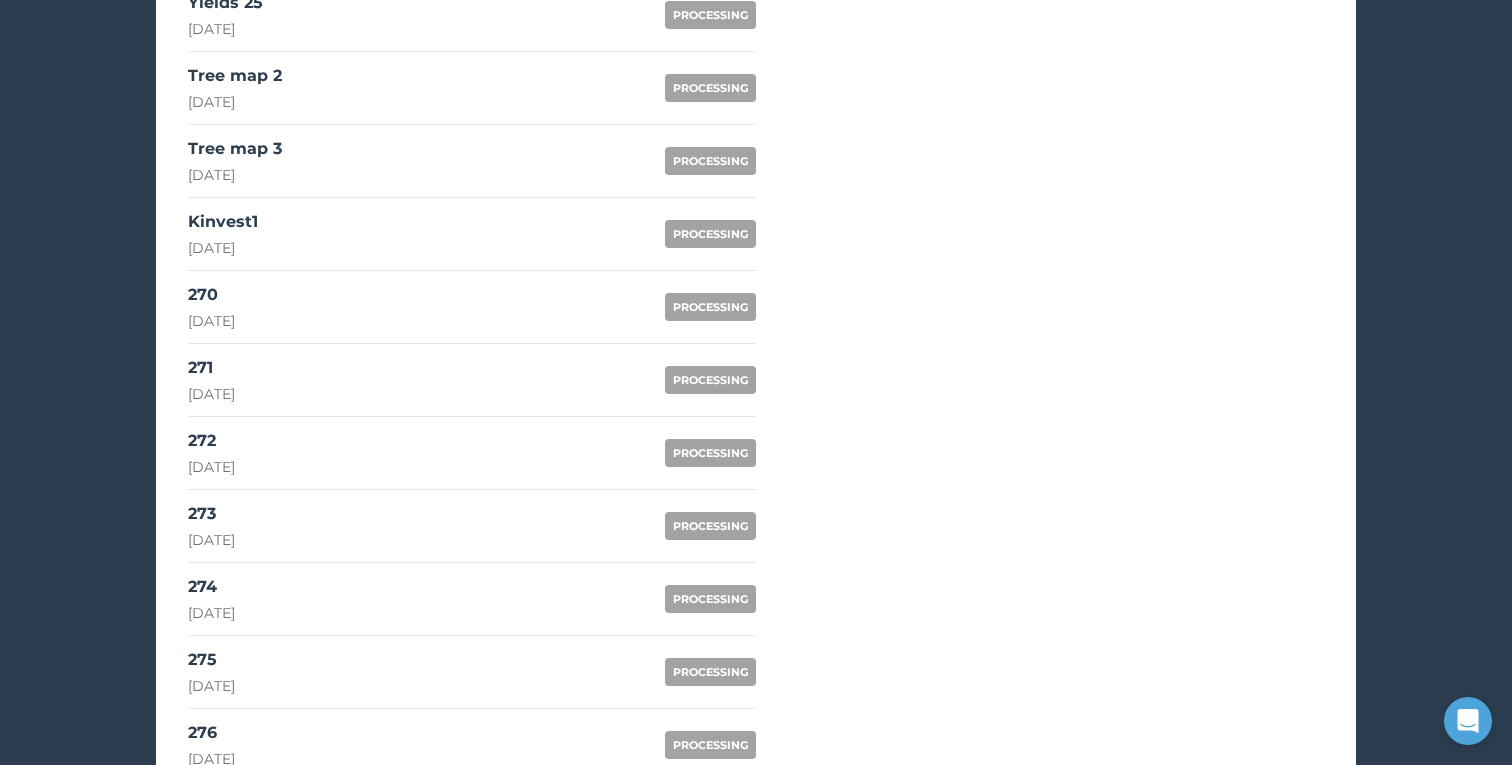 click on "270 [DATE] PROCESSING" at bounding box center [472, 307] 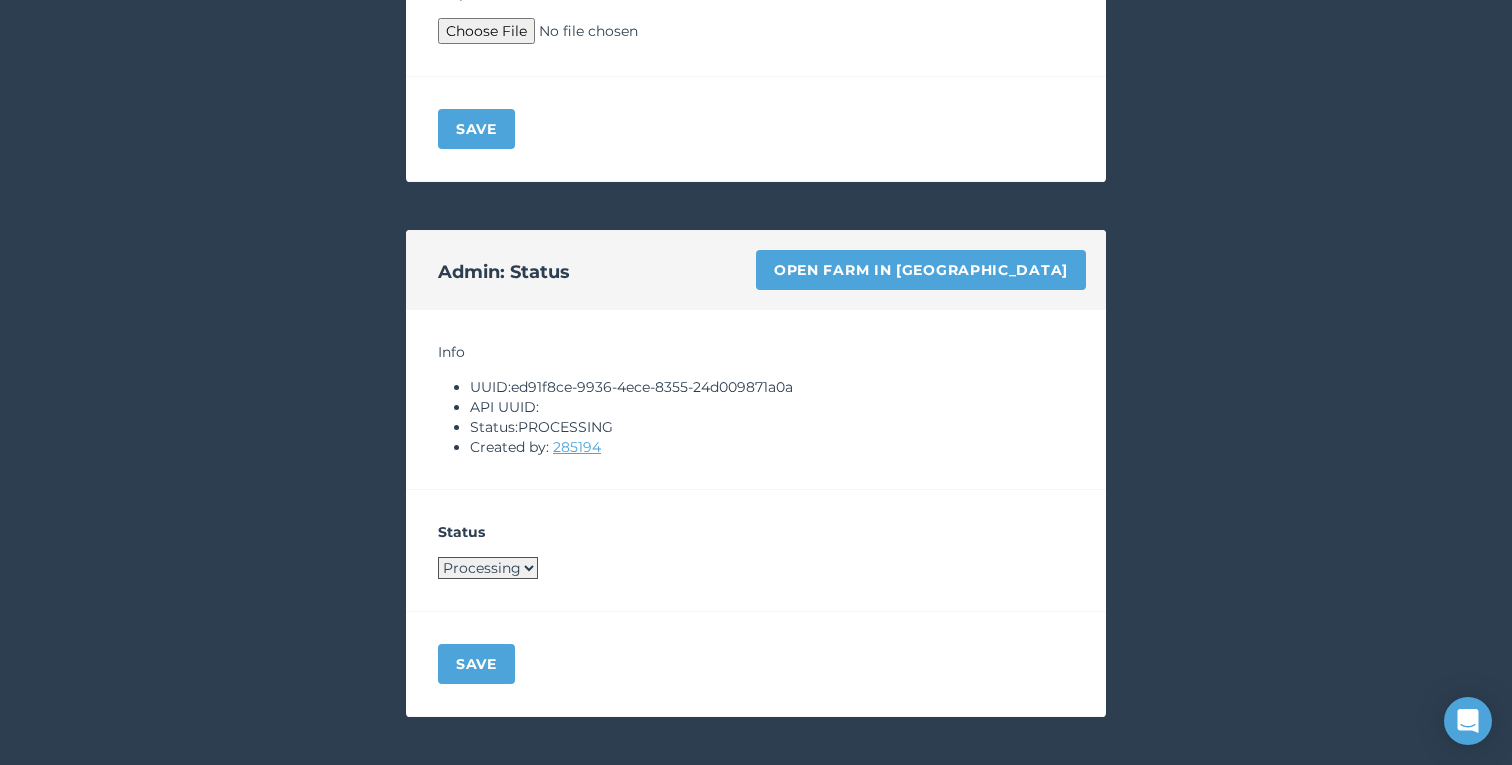scroll, scrollTop: 1028, scrollLeft: 0, axis: vertical 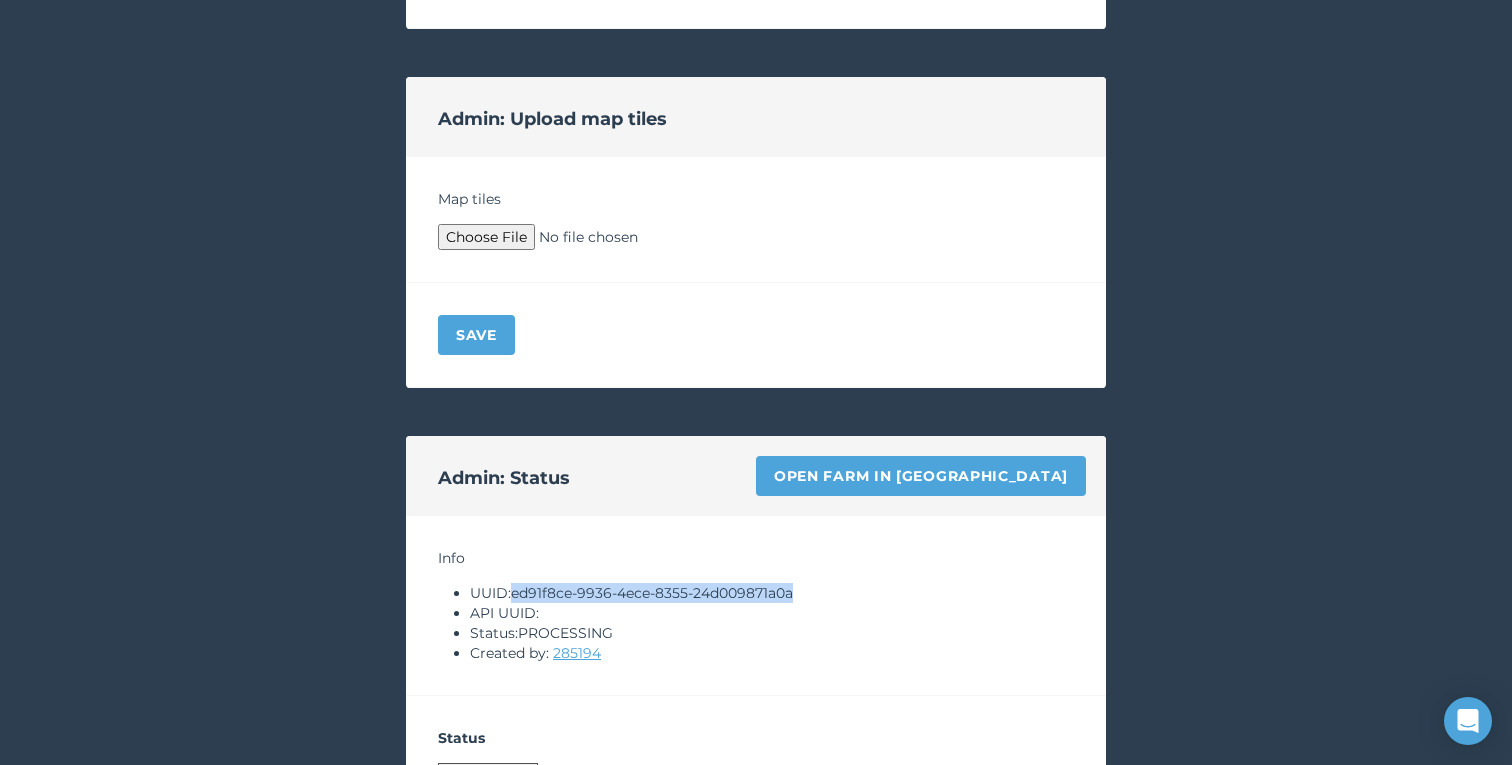 drag, startPoint x: 516, startPoint y: 593, endPoint x: 834, endPoint y: 594, distance: 318.0016 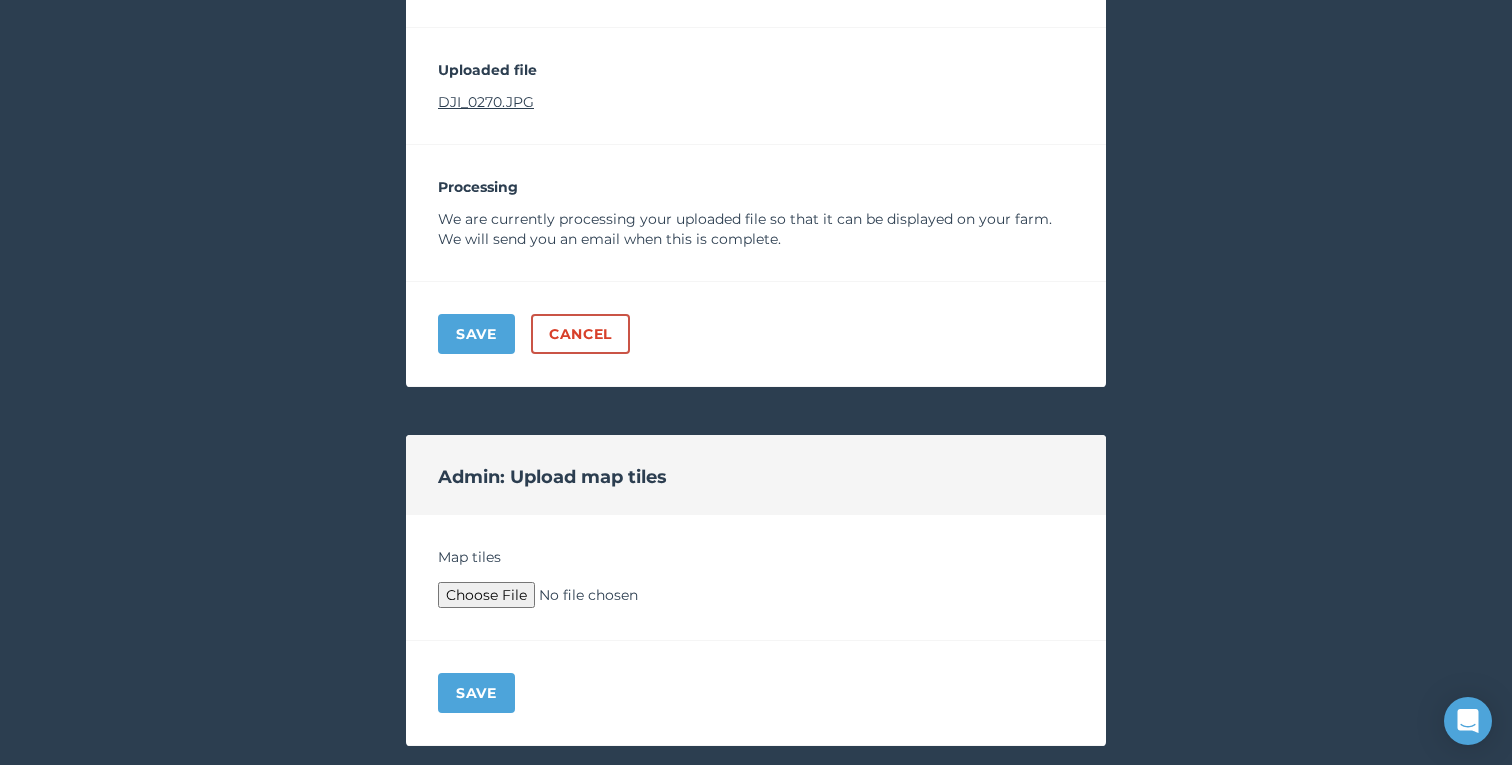 scroll, scrollTop: 606, scrollLeft: 0, axis: vertical 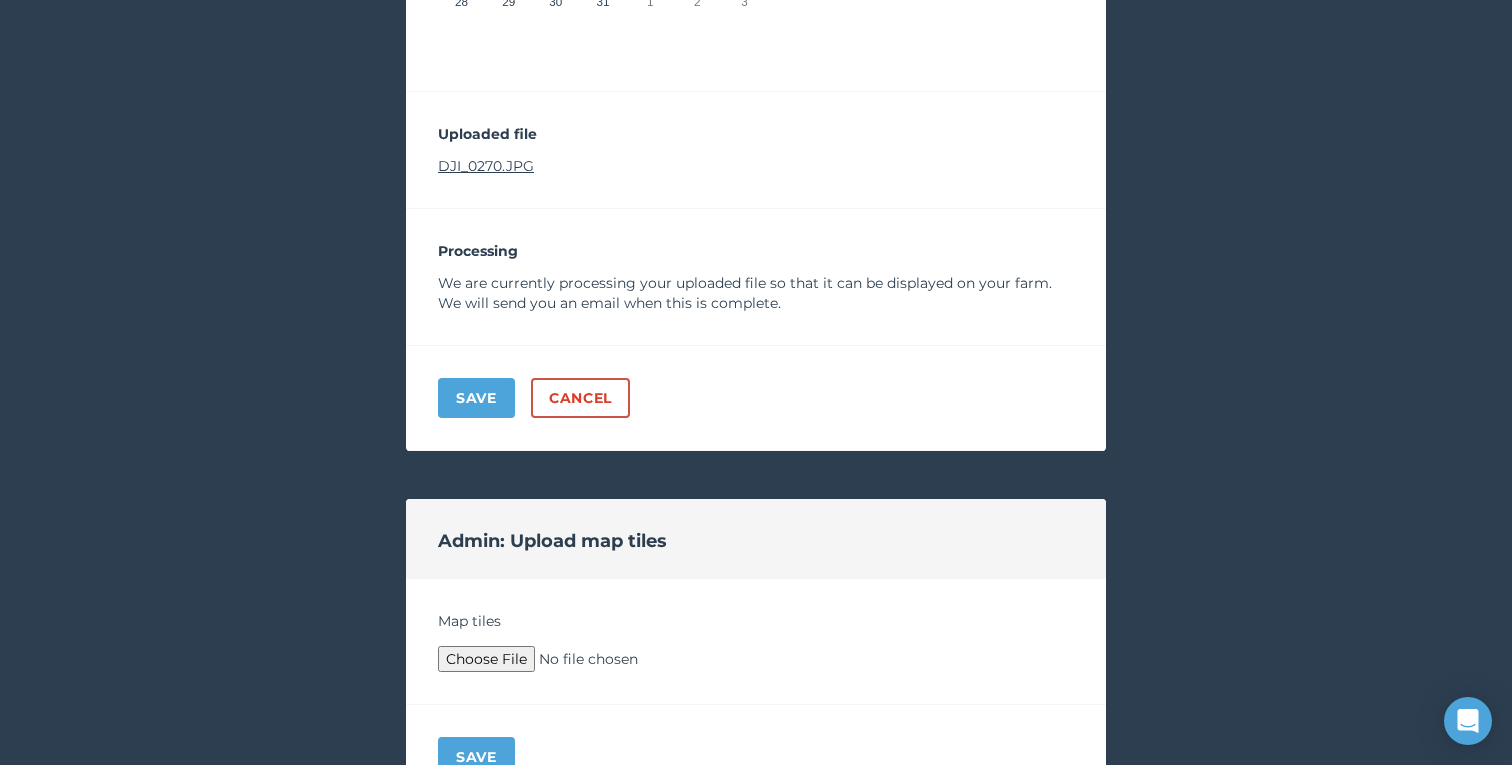 click on "DJI_0270.JPG" at bounding box center [486, 166] 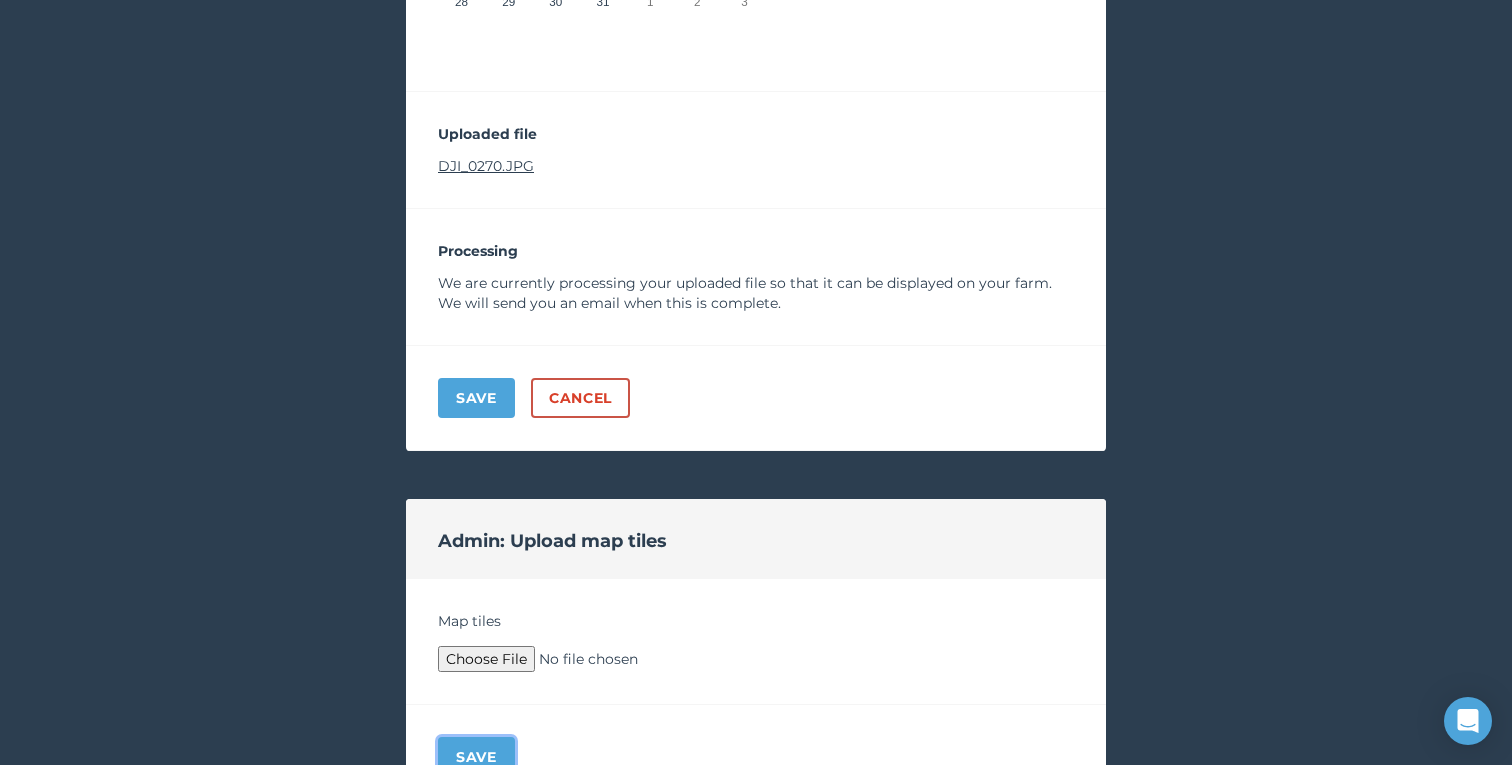 click on "Save" at bounding box center [476, 757] 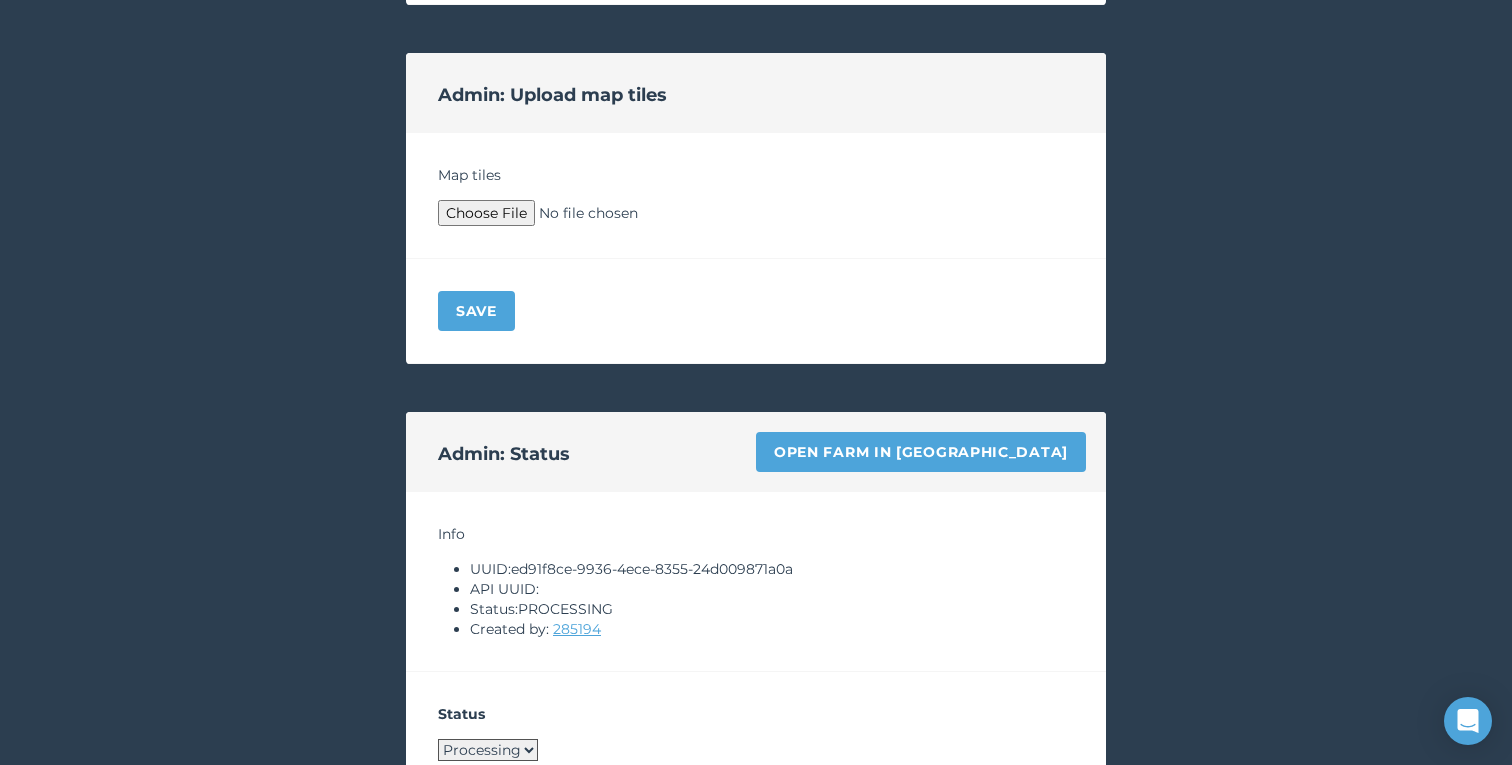scroll, scrollTop: 1594, scrollLeft: 0, axis: vertical 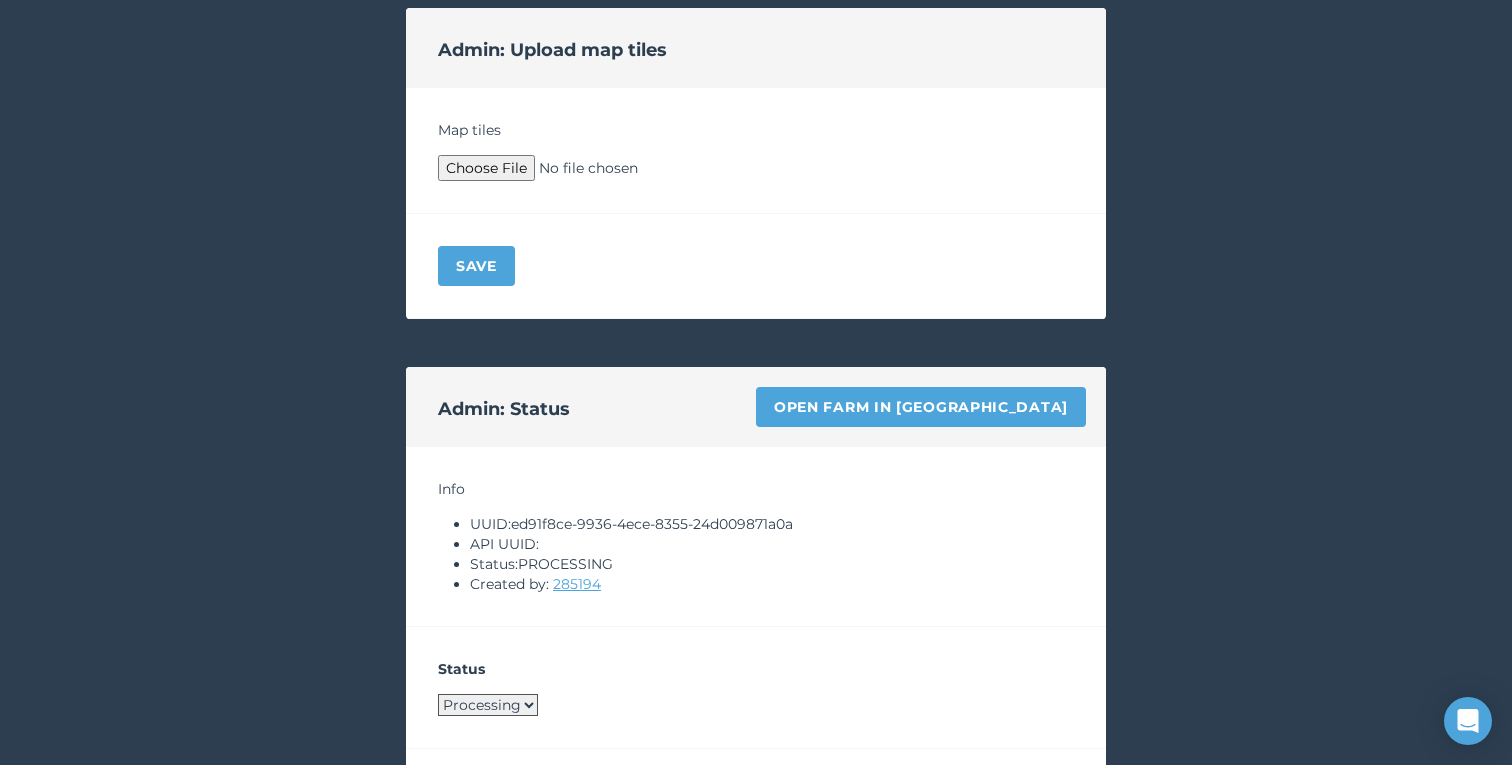 click on "Processing Live Archived" at bounding box center [488, 705] 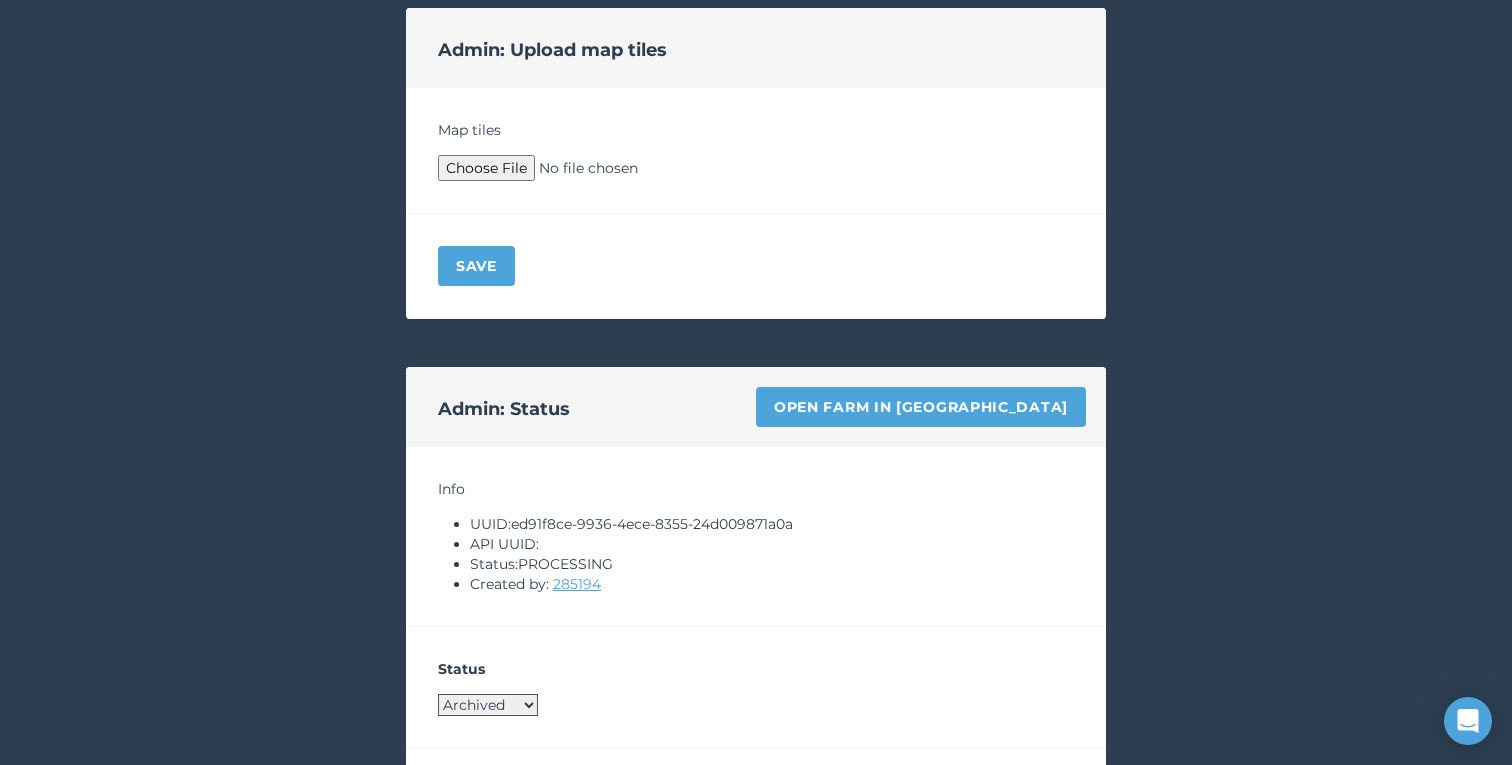 click on "Status Processing Live Archived" at bounding box center (756, 688) 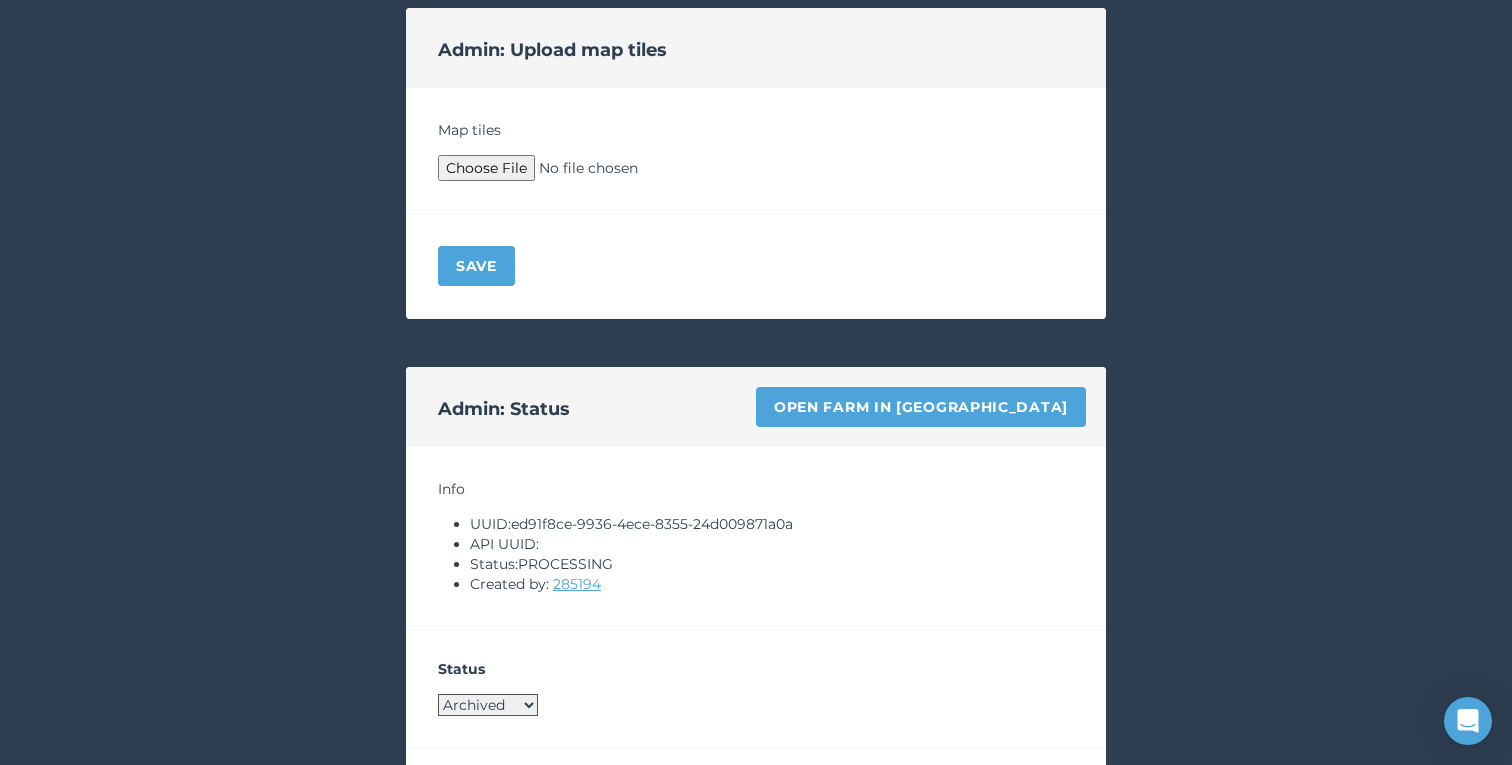 click on "Processing Live Archived" at bounding box center (488, 705) 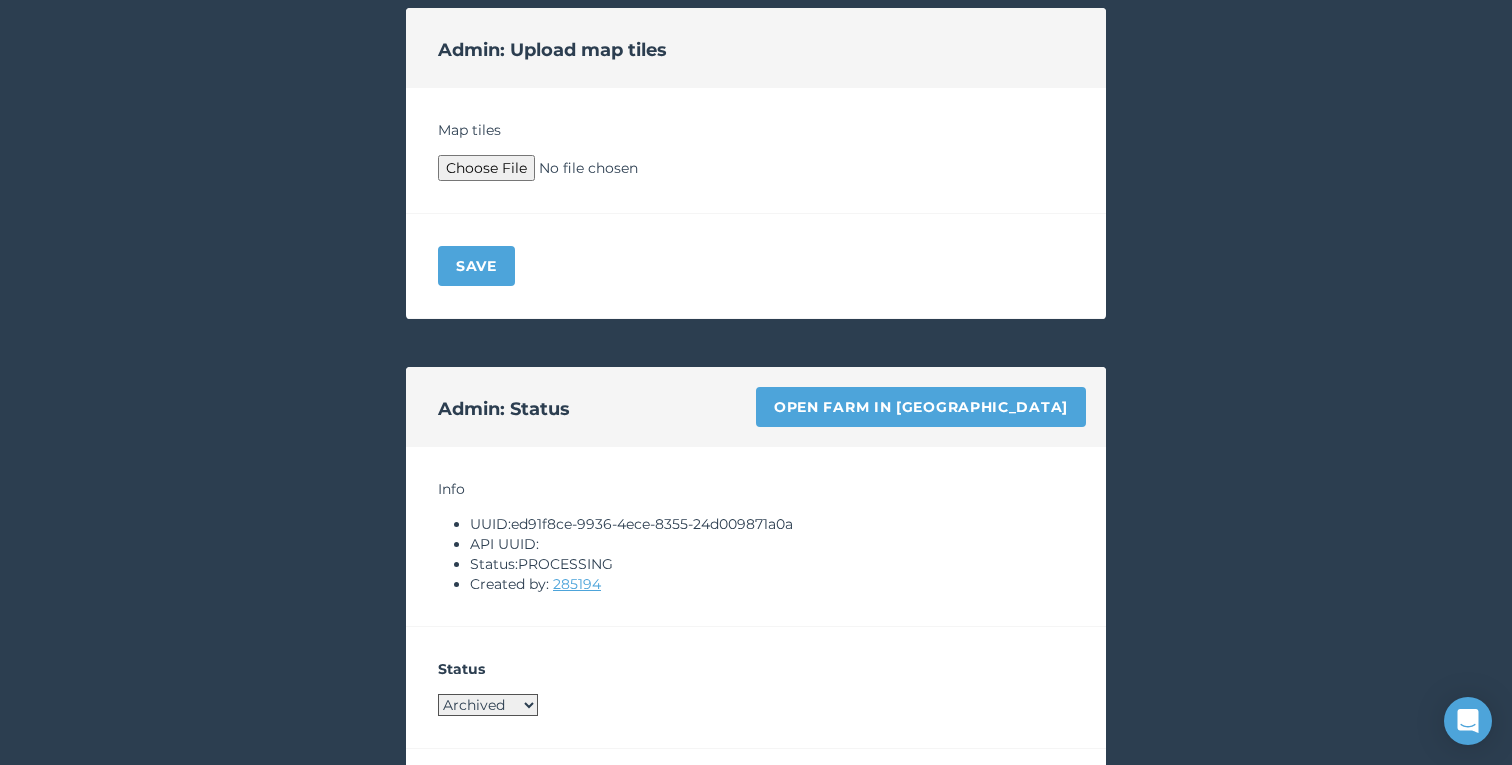 select on "LIVE" 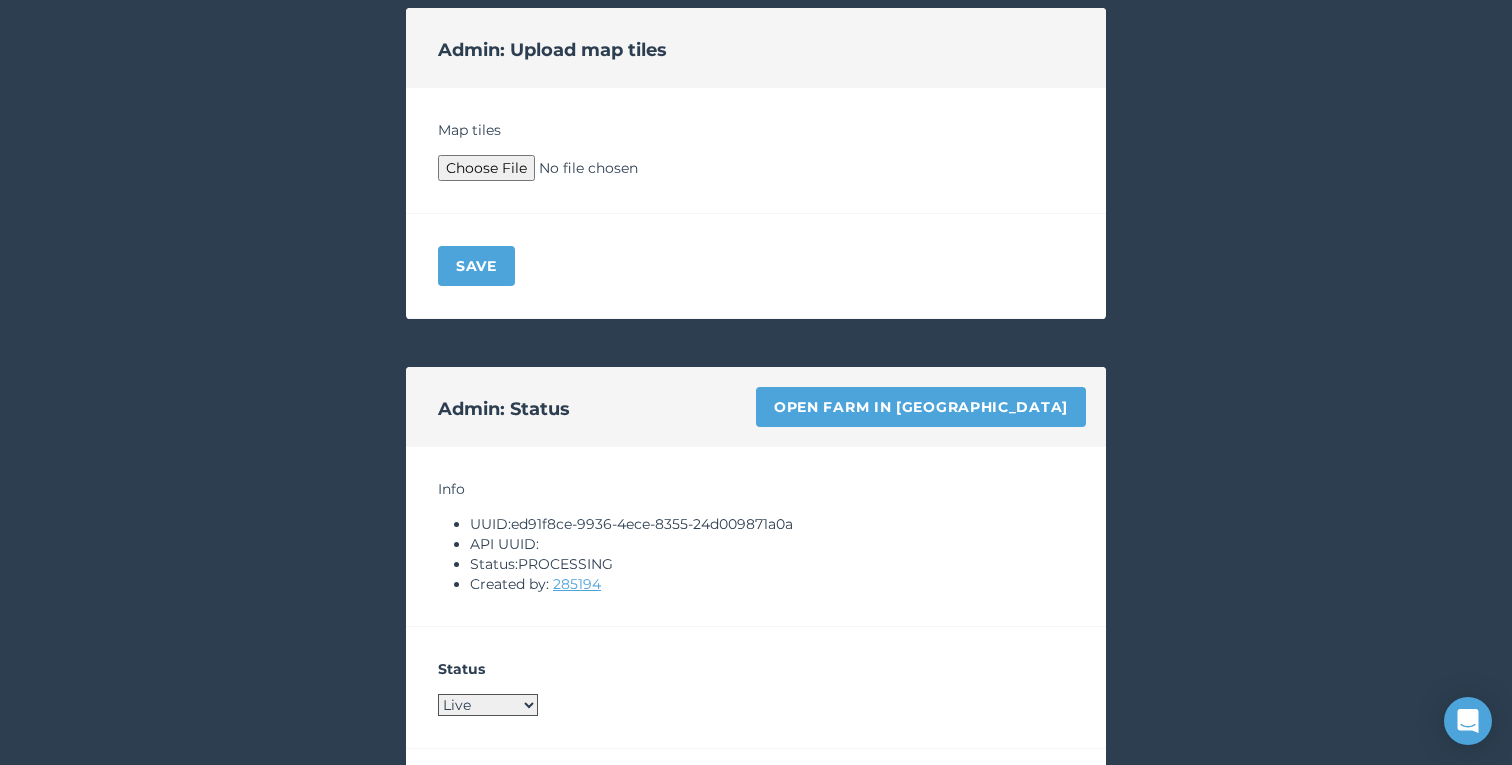 click on "<  Back to your maps Update a map PROCESSING Name your map 270 Set map date Select the date that this map represents. This will allow us to build a timeline of your farm. « ‹ [DATE] › » Mon Tue Wed Thu Fri Sat Sun 30 1 2 3 4 5 6 7 8 9 10 11 12 13 14 15 16 17 18 19 20 21 22 23 24 25 26 27 28 29 30 31 1 2 3 Uploaded file DJI_0270.JPG Preview OpenStreetMap Processing We are currently processing your uploaded file so that it can be displayed on your farm. We will send you an email when this is complete. Save Cancel Admin: Upload map tiles Map tiles Save Admin: Status Open farm in Byre Info UUID:  ed91f8ce-9936-4ece-8355-24d009871a0a API UUID:  Status:  PROCESSING Created by:   285194 Status Processing Live Archived Save Admin: Map metadata Tiles path https://[DOMAIN_NAME]/papermap/207fa855-a306-47fd-9b77-3fae8216ce4c/tiles/{z}/{x}/{y}.png Extent -10201130.90470444,5450228.27190981,-10200871.304312328,5450438.7029409865 Lat/lng bounds [GEOGRAPHIC_DATA],-91.63598604,43.90296921 17  /" at bounding box center [756, 90] 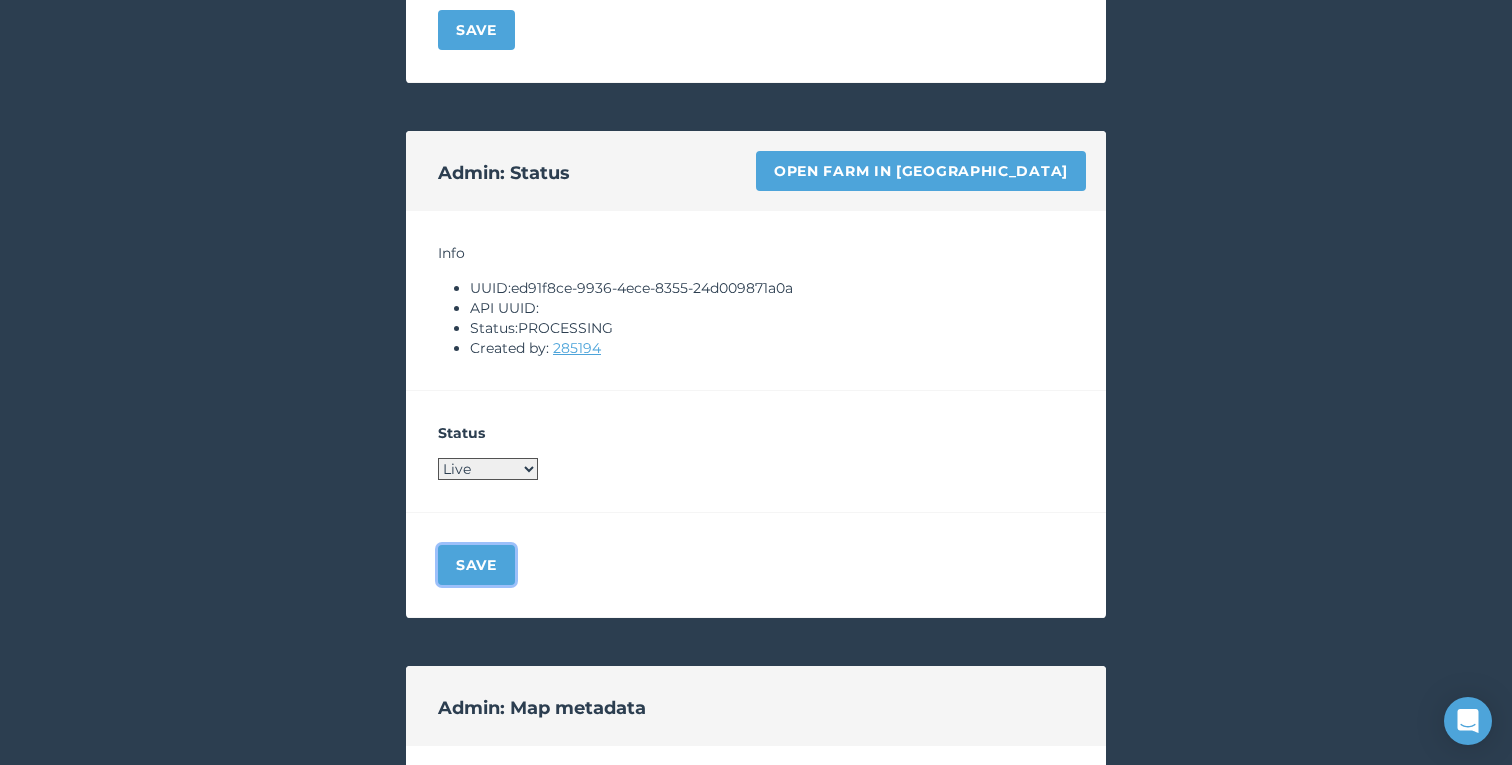 click on "Save" at bounding box center [476, 565] 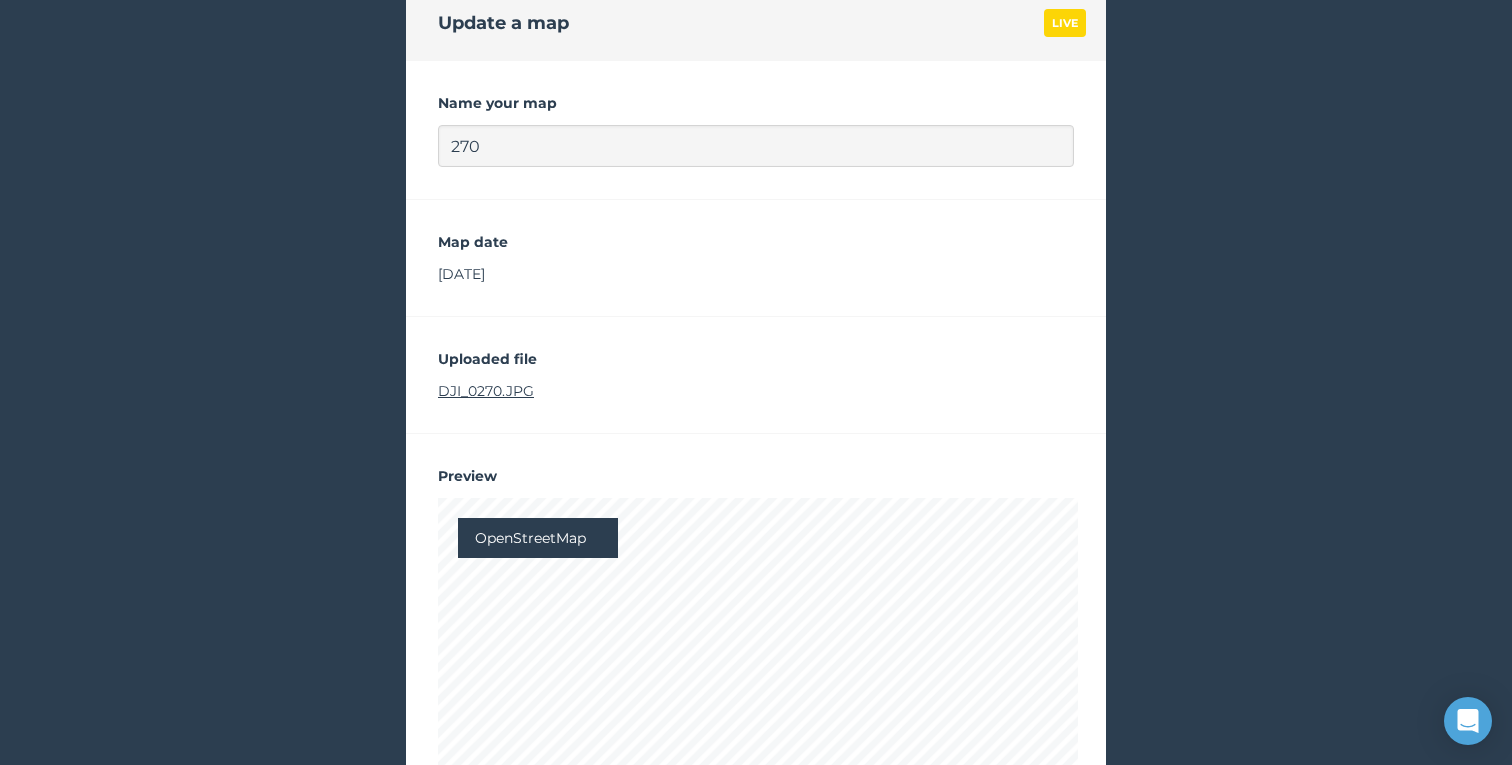 scroll, scrollTop: 0, scrollLeft: 0, axis: both 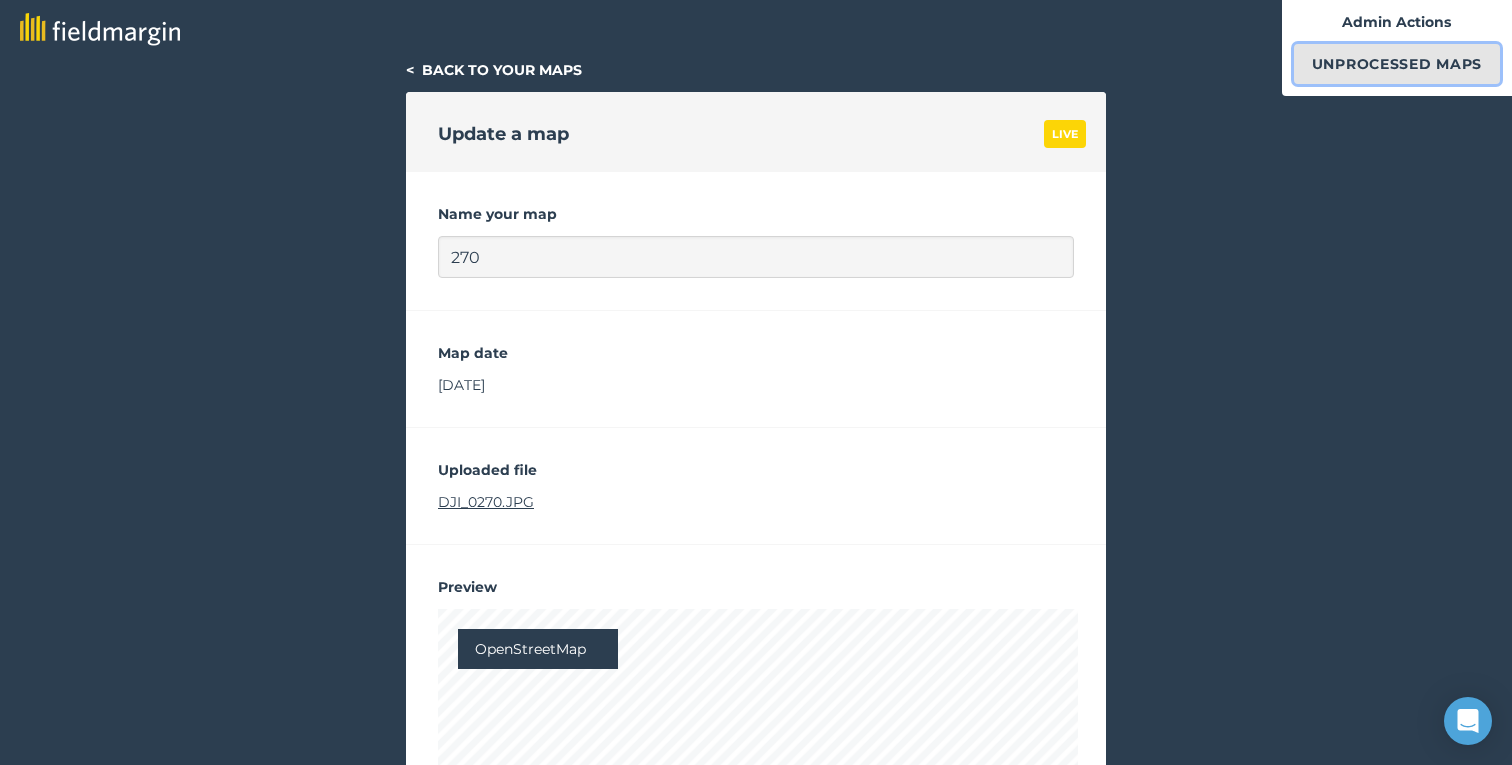click on "Unprocessed Maps" at bounding box center (1397, 64) 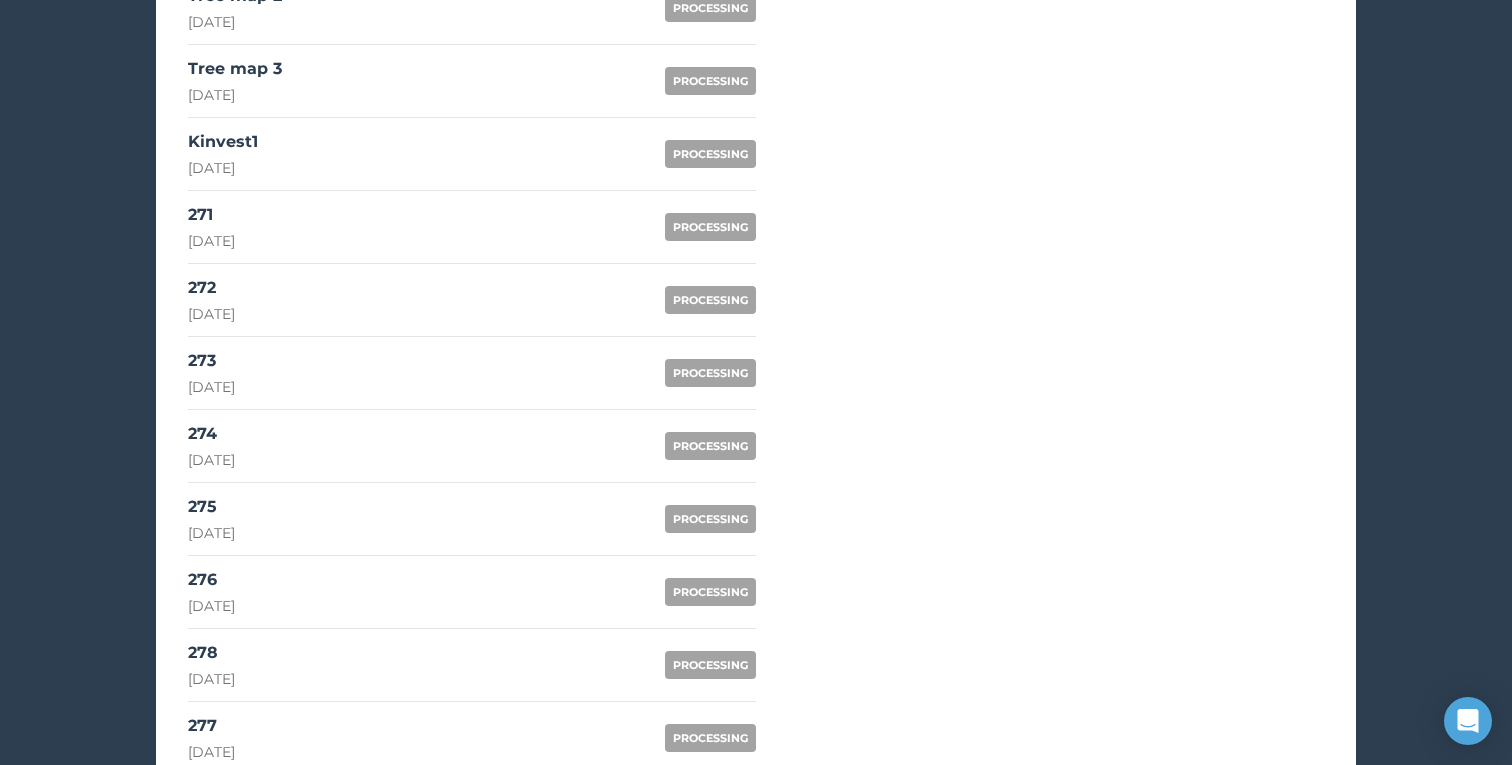 scroll, scrollTop: 1803, scrollLeft: 0, axis: vertical 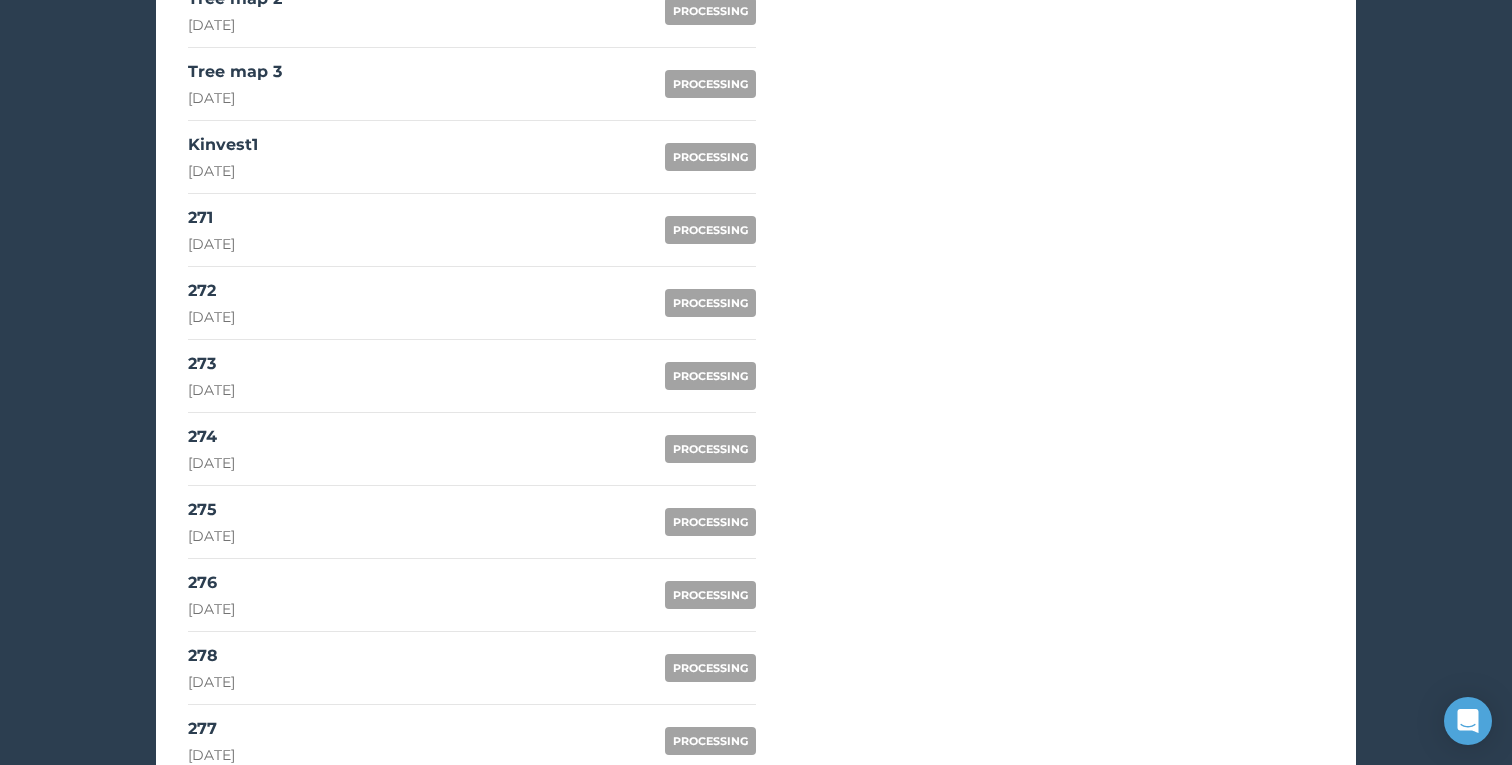 click on "271 [DATE] PROCESSING" at bounding box center [472, 230] 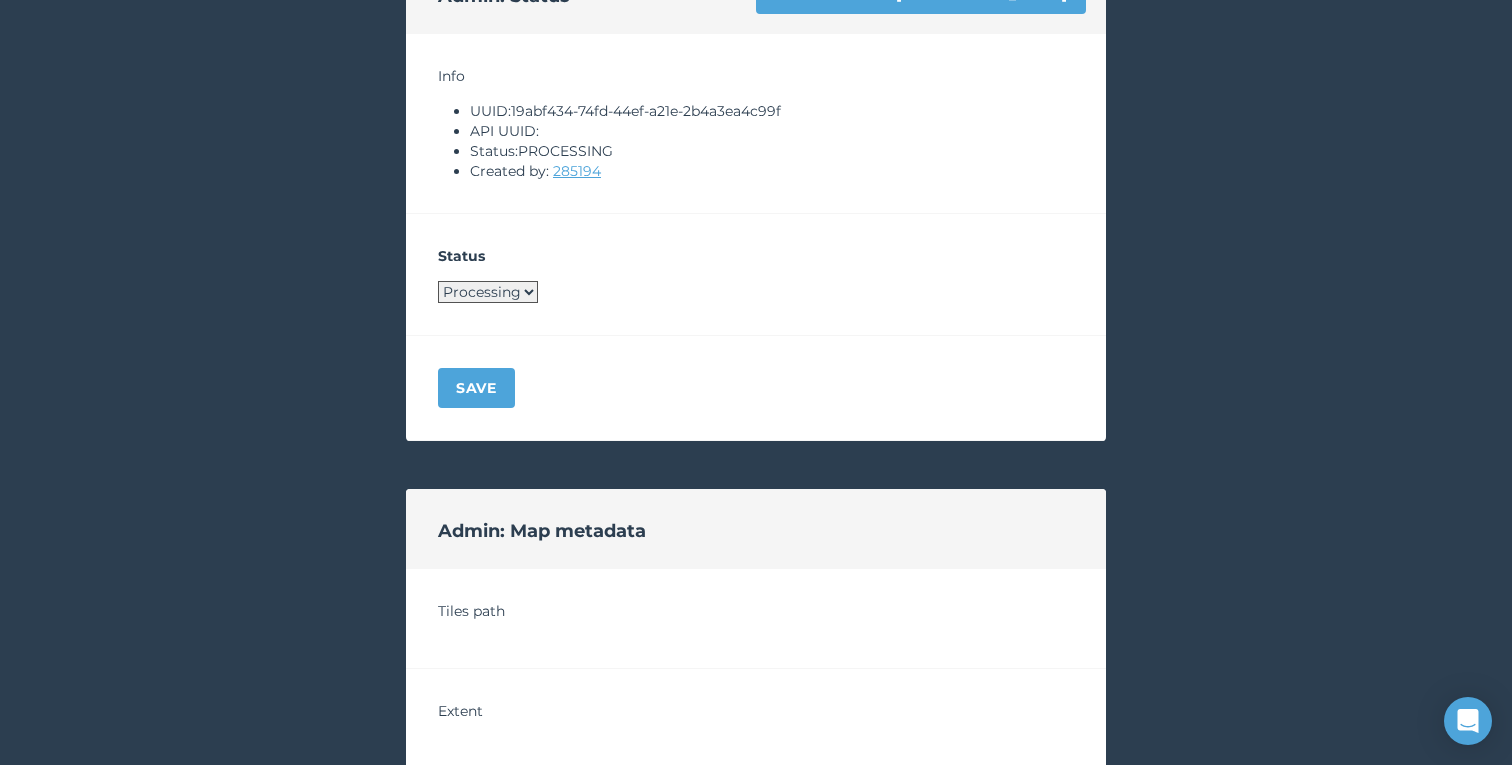 scroll, scrollTop: 1423, scrollLeft: 0, axis: vertical 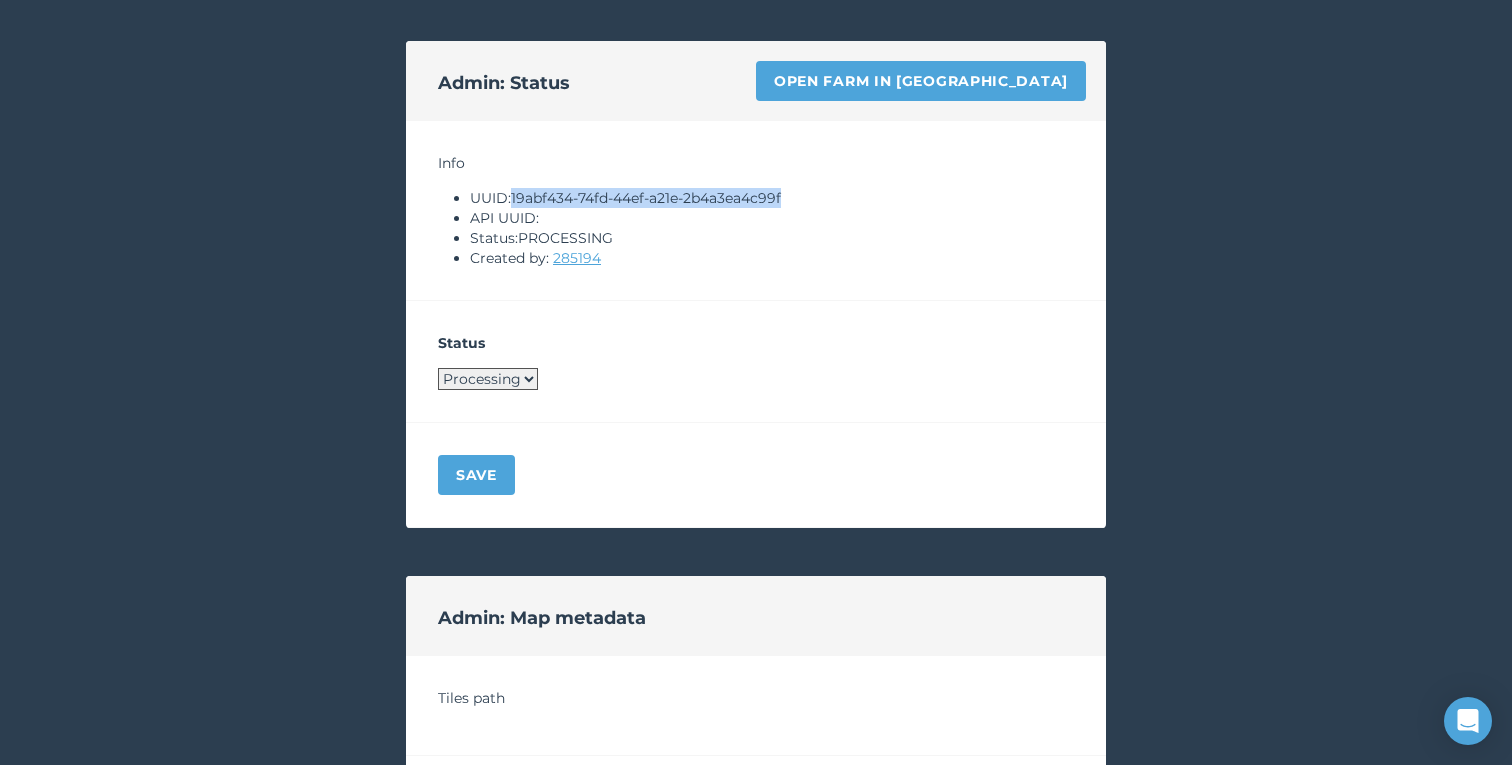 drag, startPoint x: 515, startPoint y: 194, endPoint x: 794, endPoint y: 196, distance: 279.00717 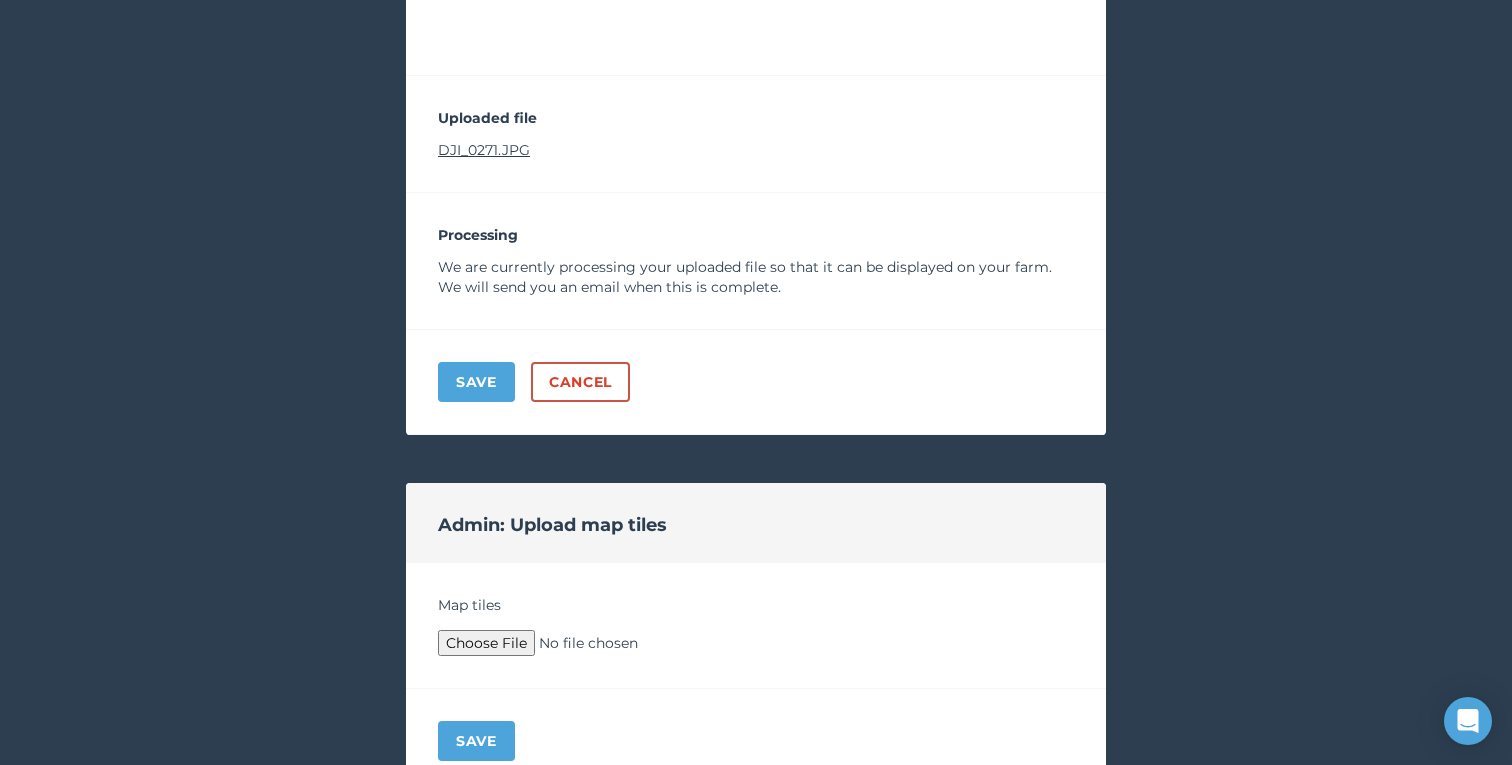 scroll, scrollTop: 406, scrollLeft: 0, axis: vertical 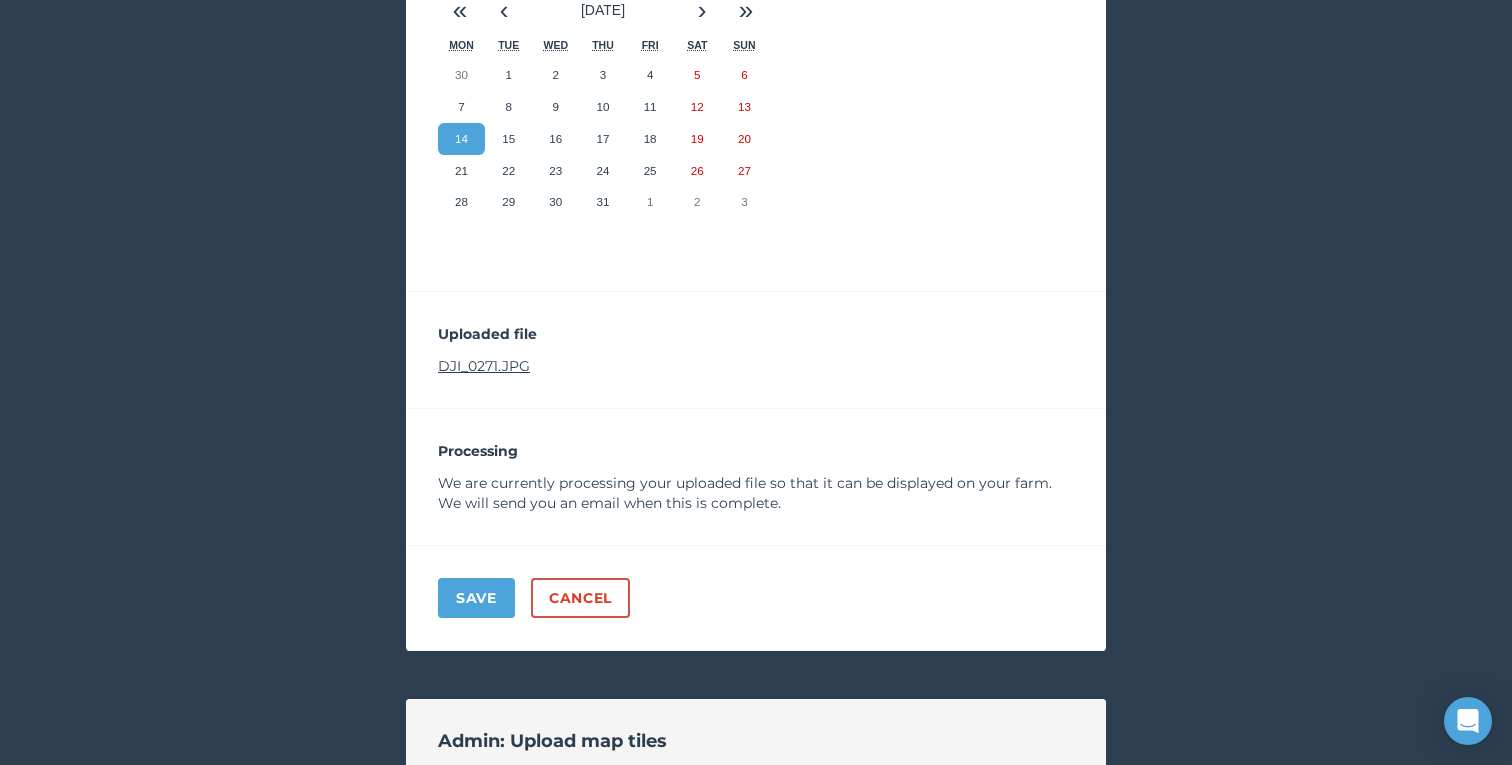 click on "DJI_0271.JPG" at bounding box center [484, 366] 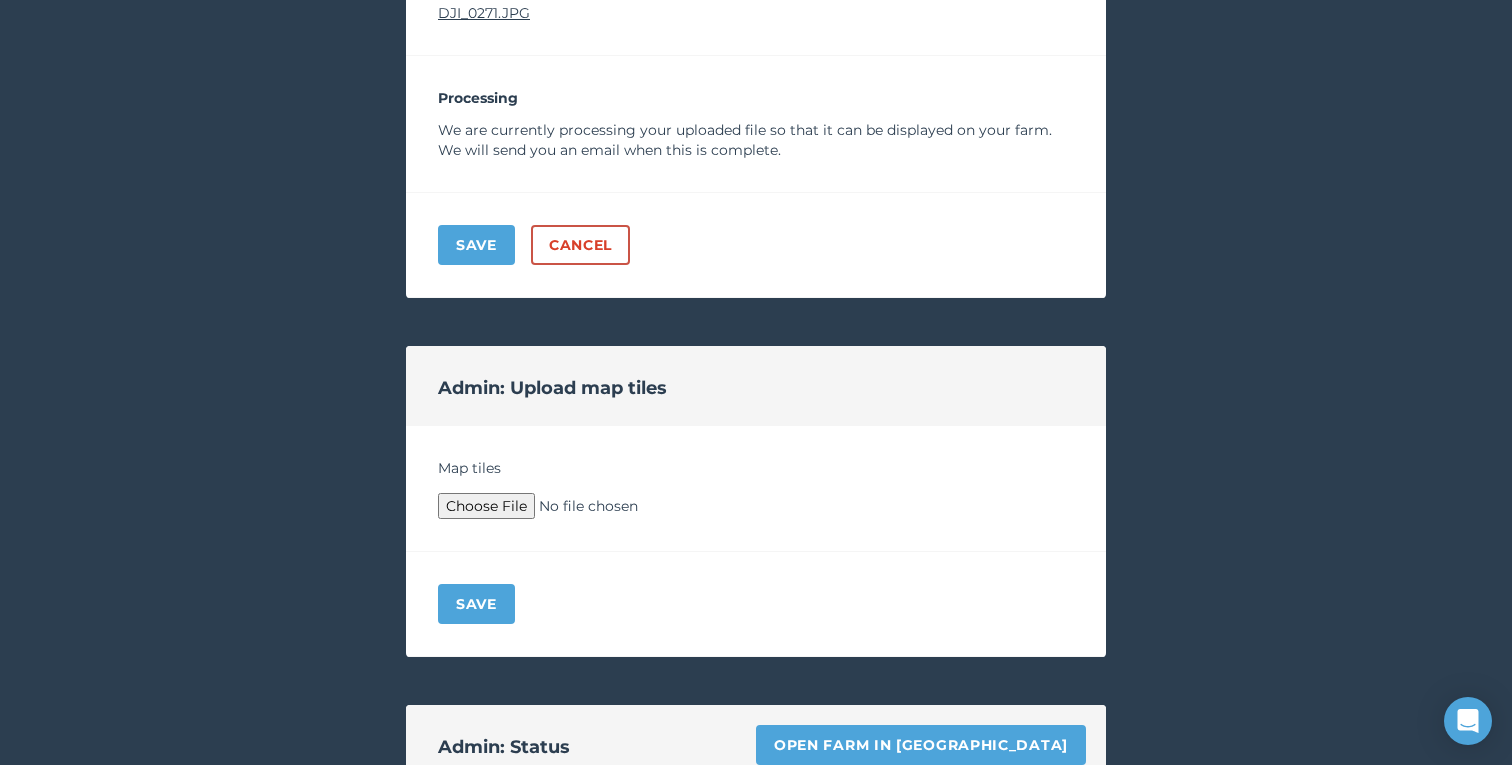 scroll, scrollTop: 832, scrollLeft: 0, axis: vertical 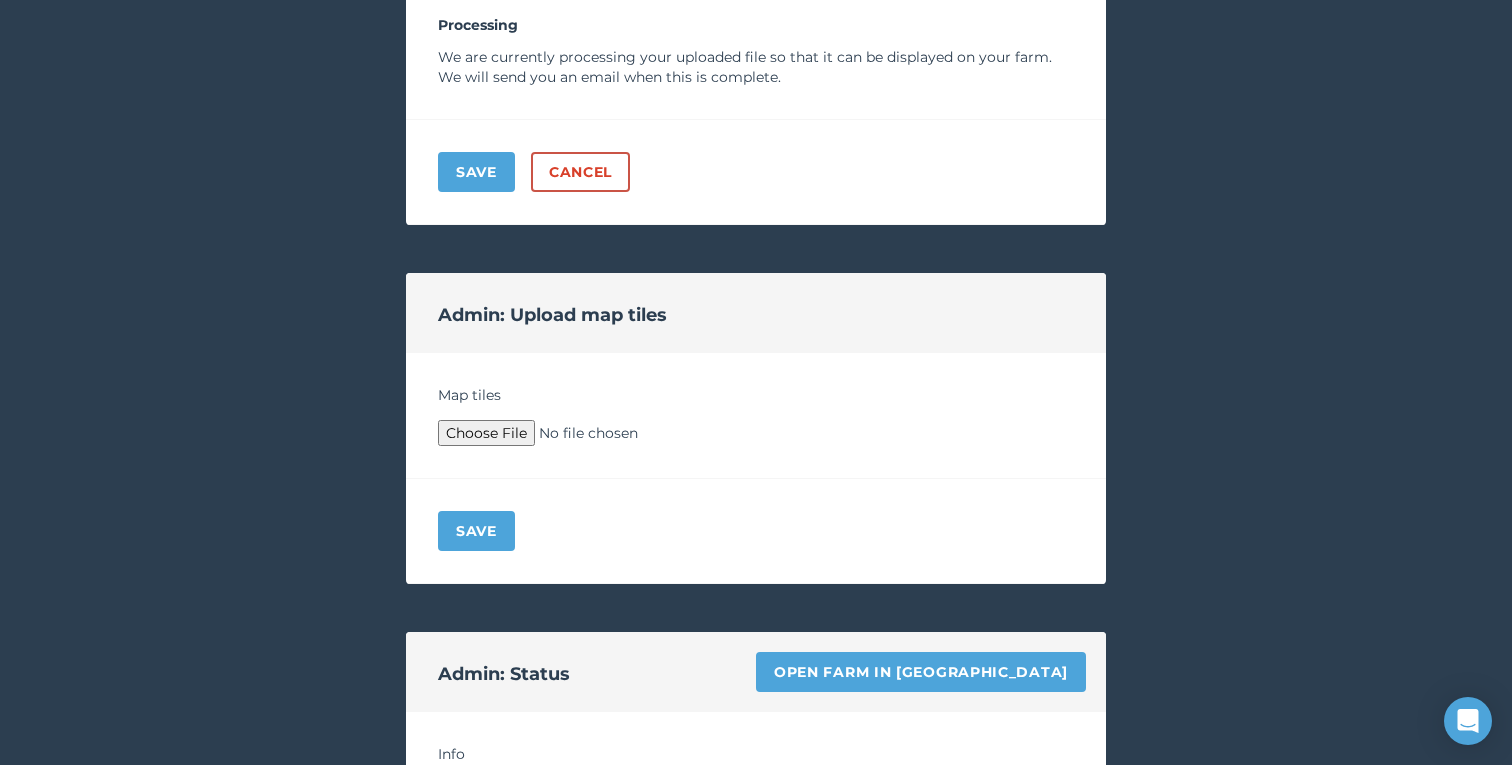 type on "C:\fakepath\Archive.zip" 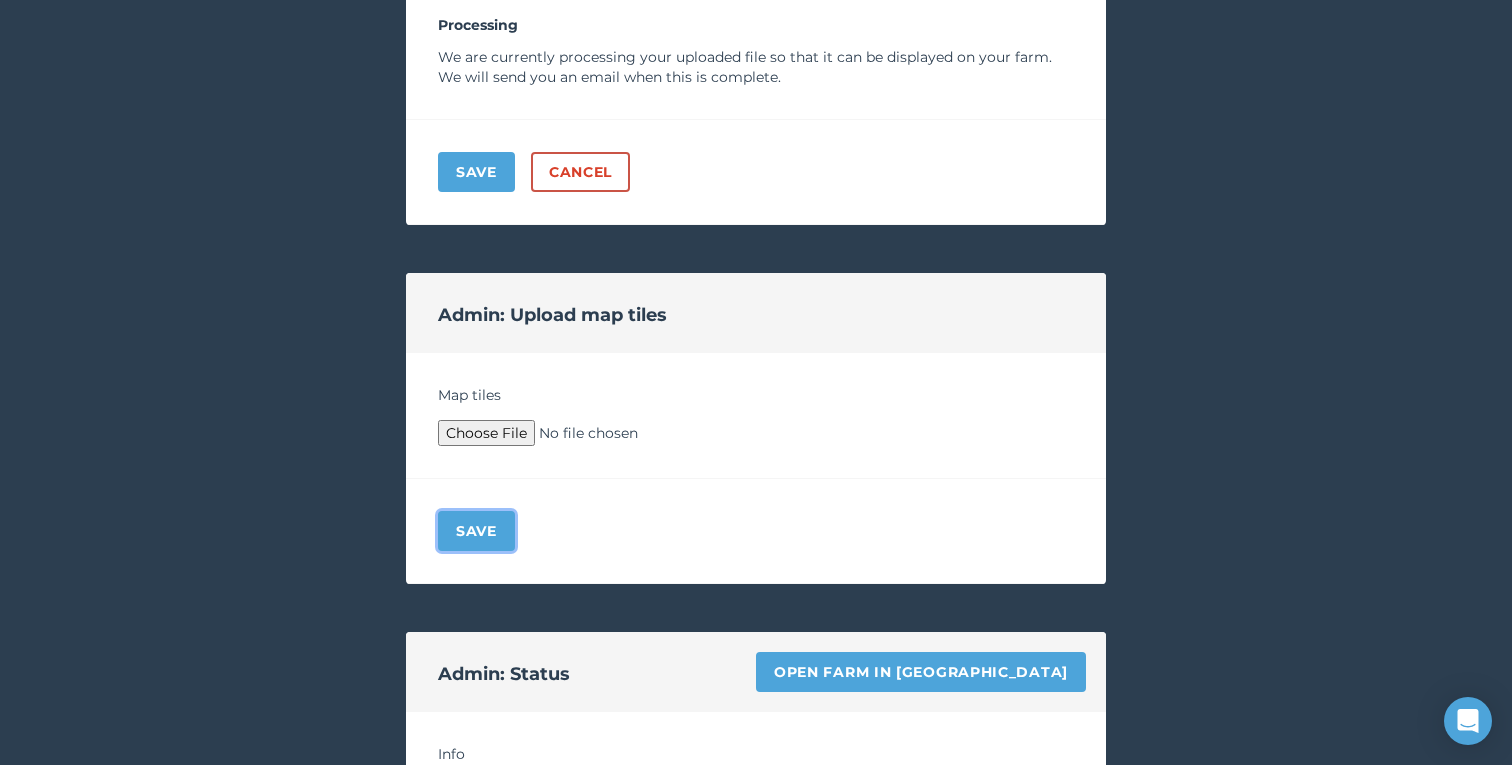 click on "Save" at bounding box center [476, 531] 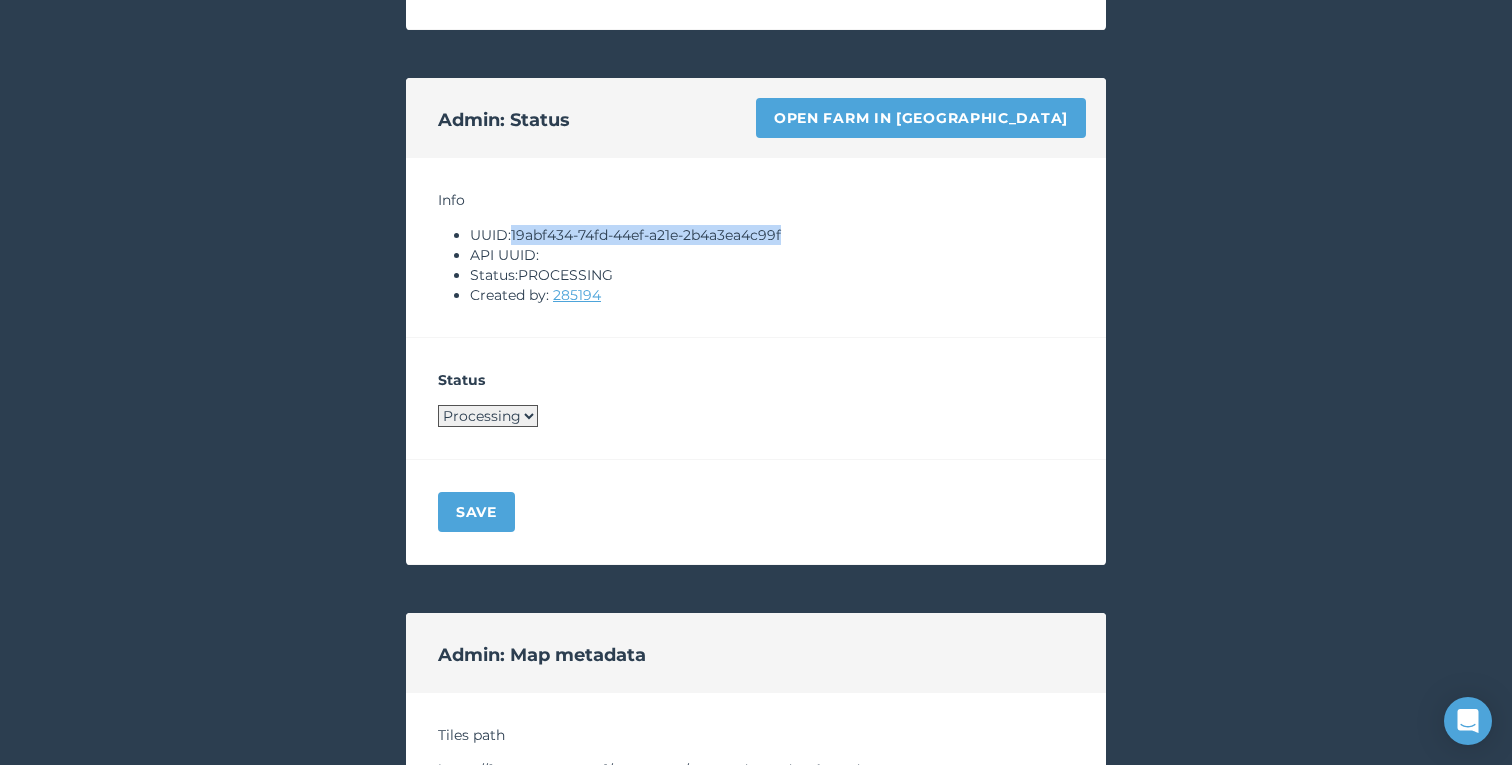 scroll, scrollTop: 1677, scrollLeft: 0, axis: vertical 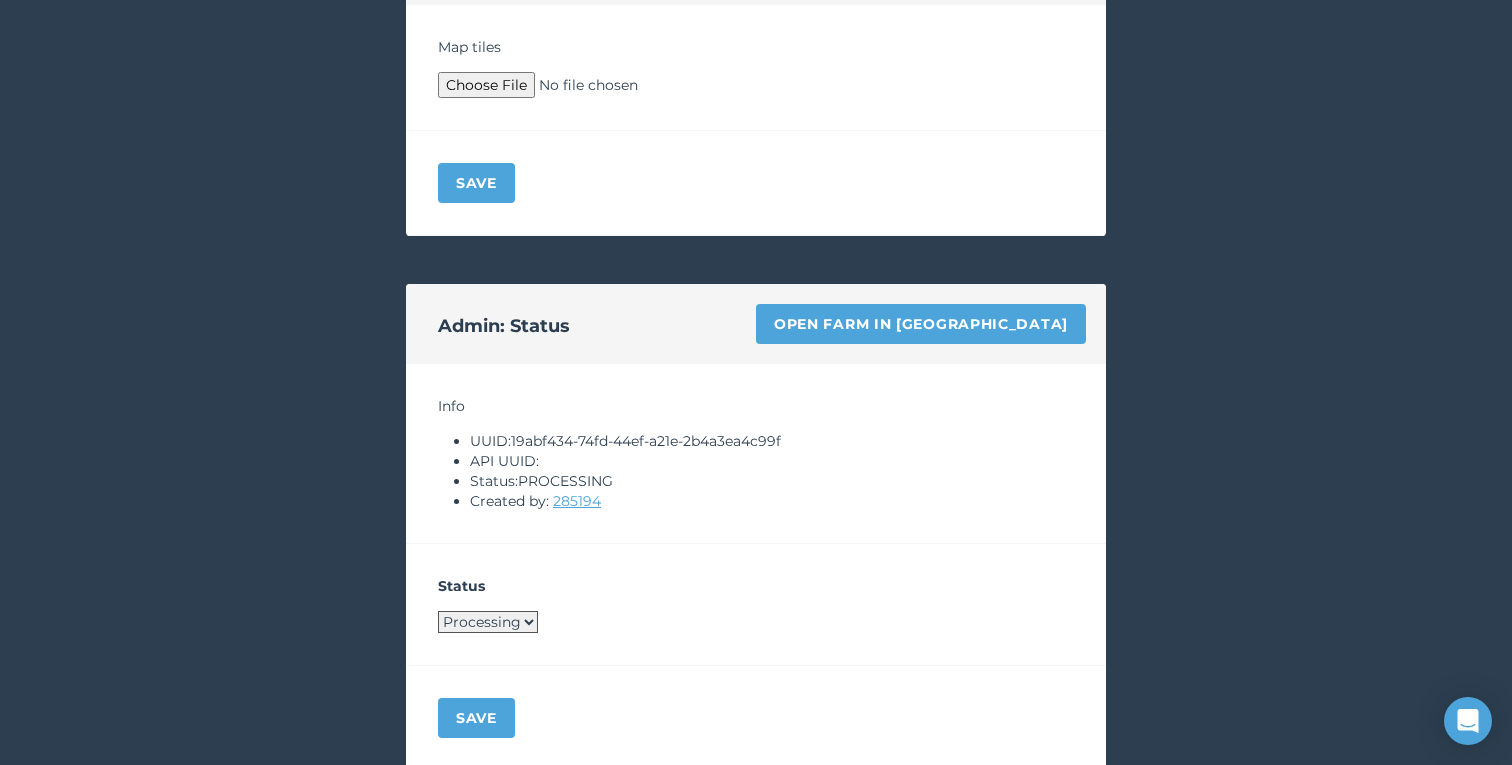 click on "Status Processing Live Archived" at bounding box center [756, 605] 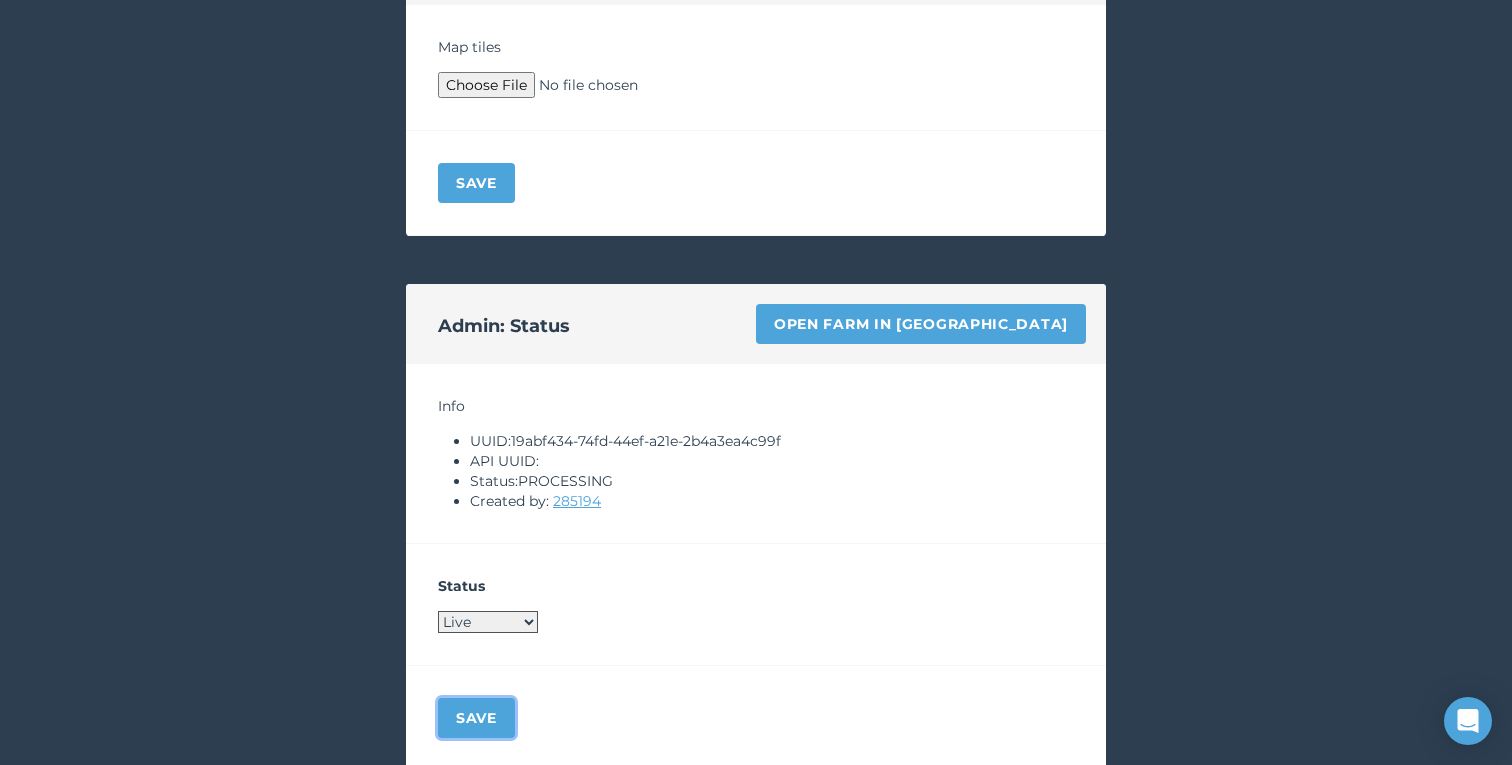 click on "Save" at bounding box center [476, 718] 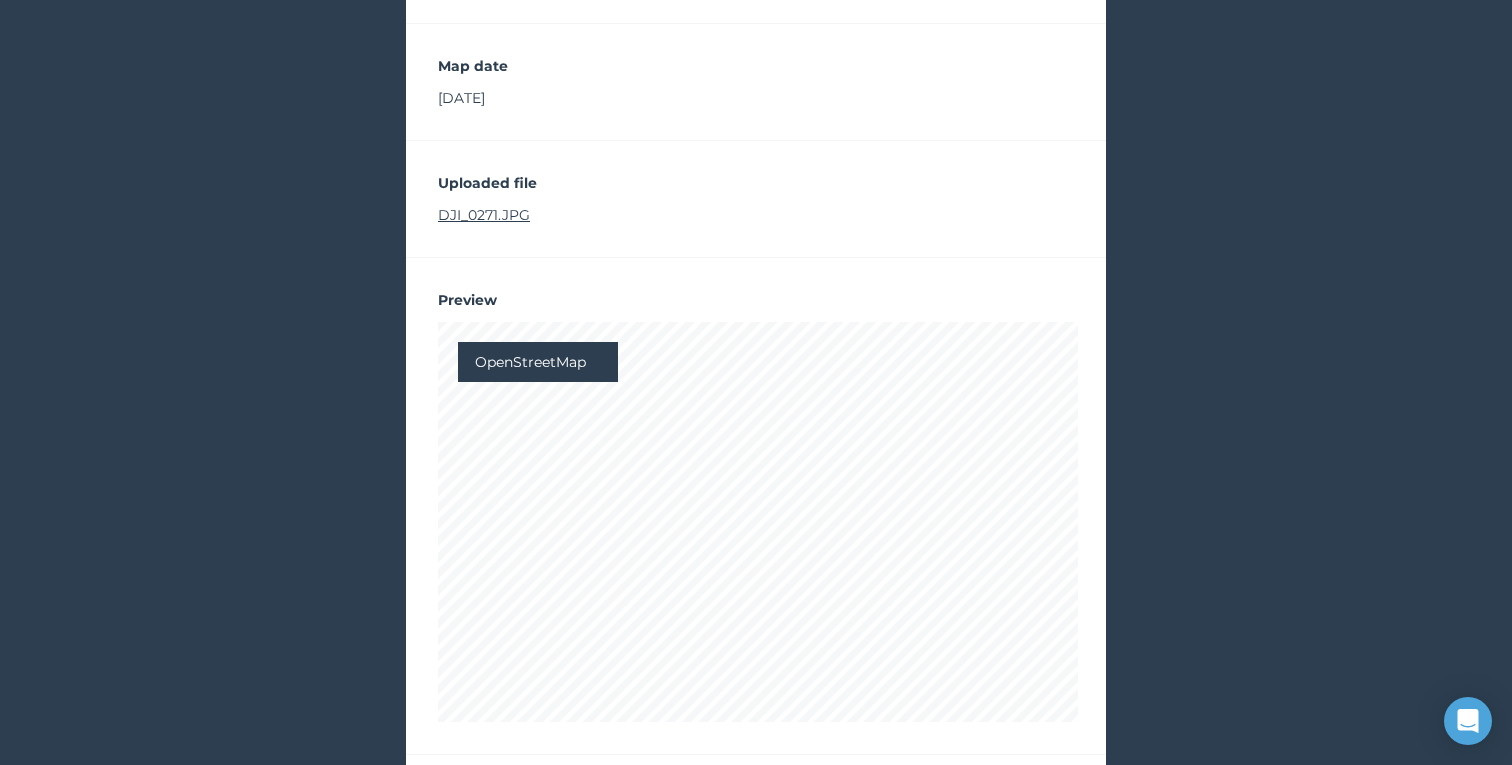 scroll, scrollTop: 0, scrollLeft: 0, axis: both 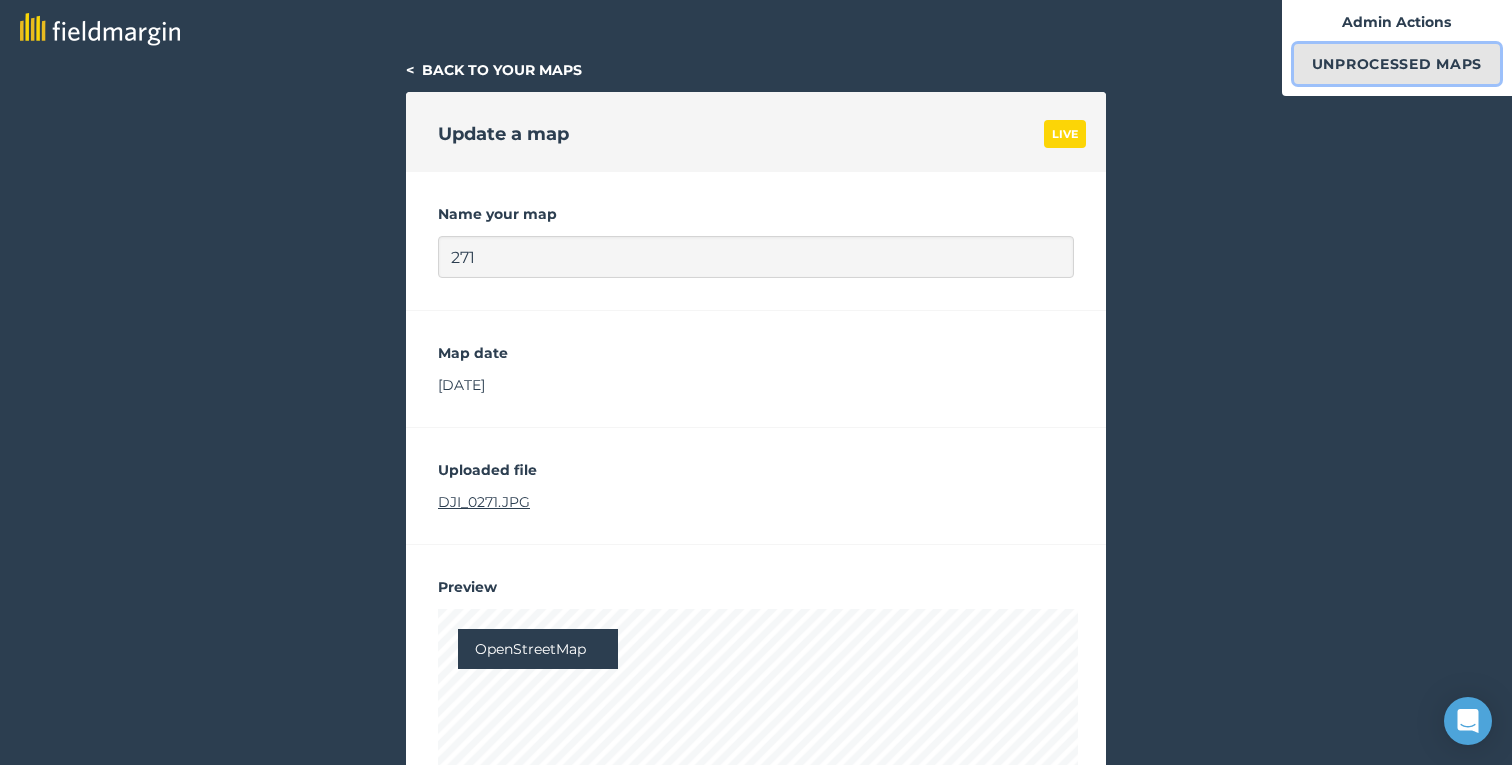 click on "Unprocessed Maps" at bounding box center [1397, 64] 